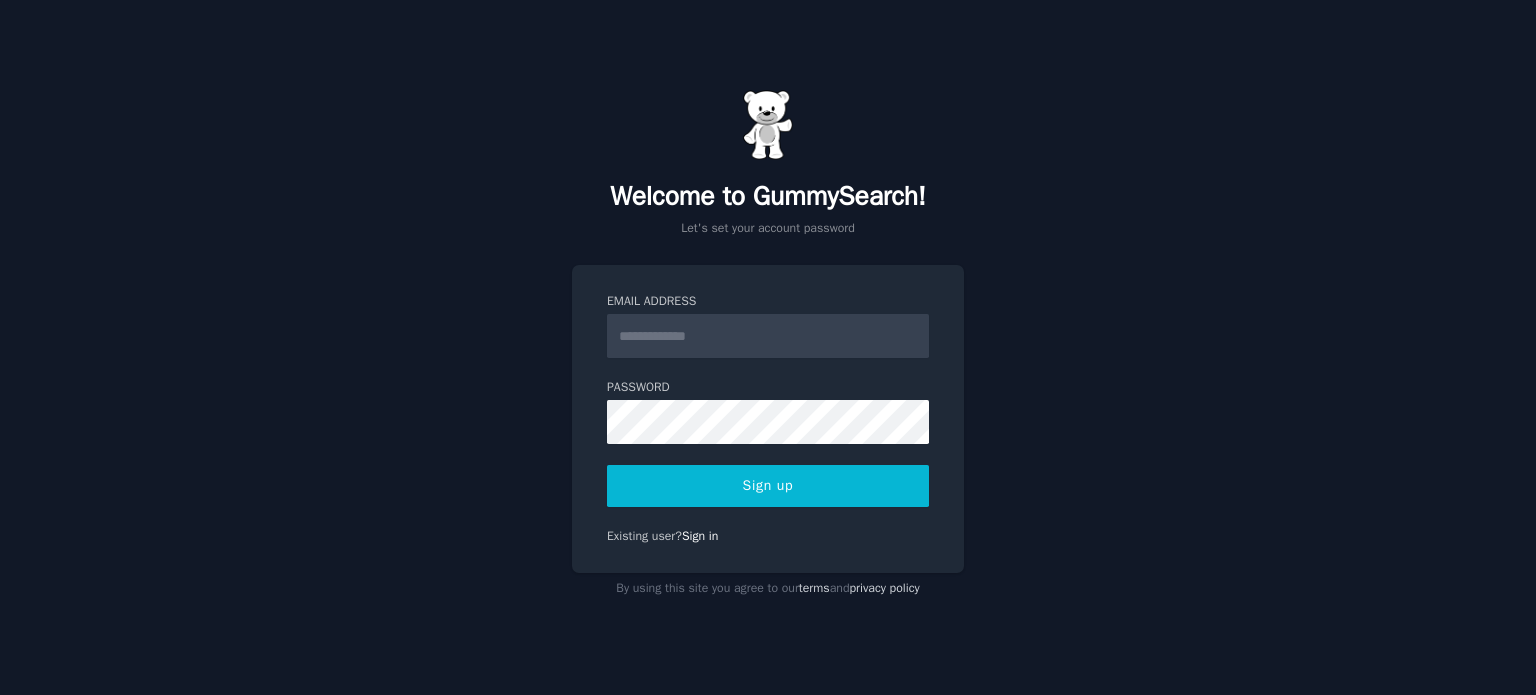 scroll, scrollTop: 0, scrollLeft: 0, axis: both 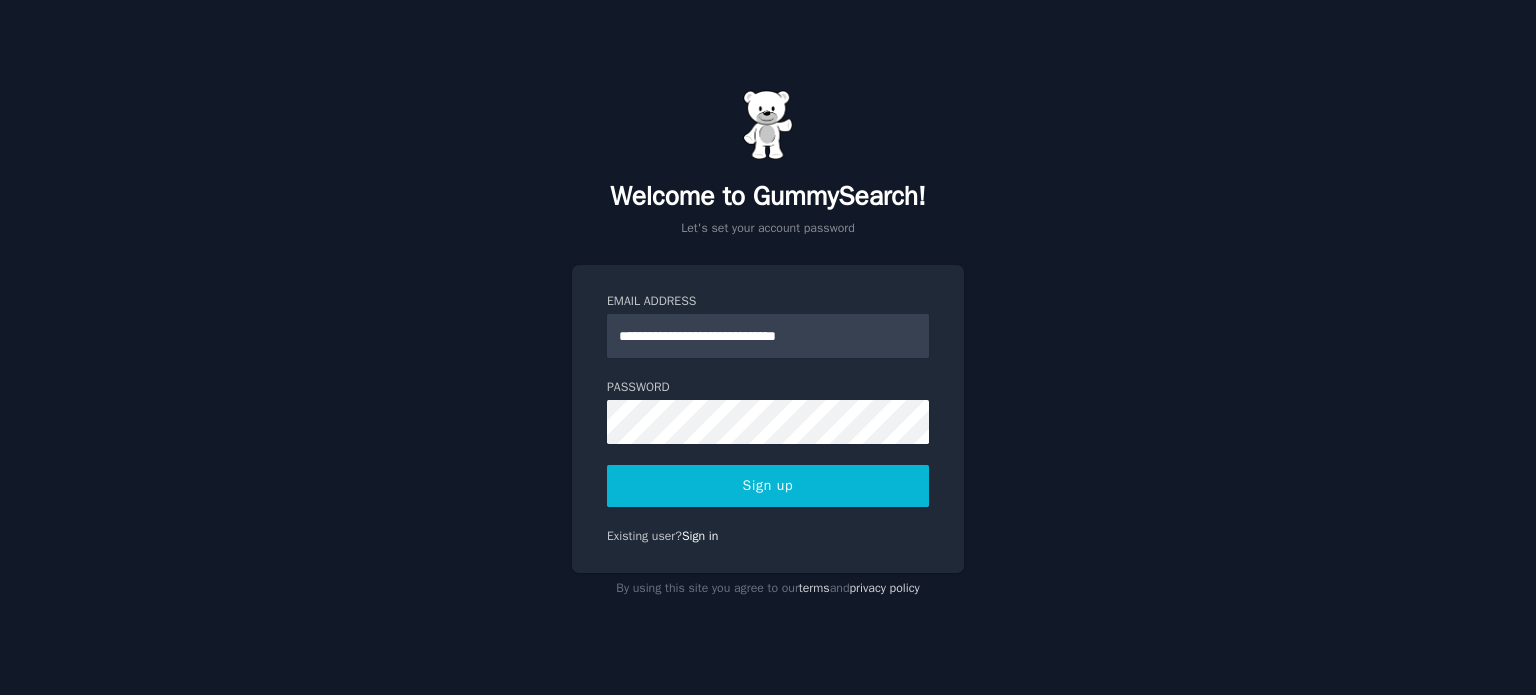 click on "**********" at bounding box center [768, 347] 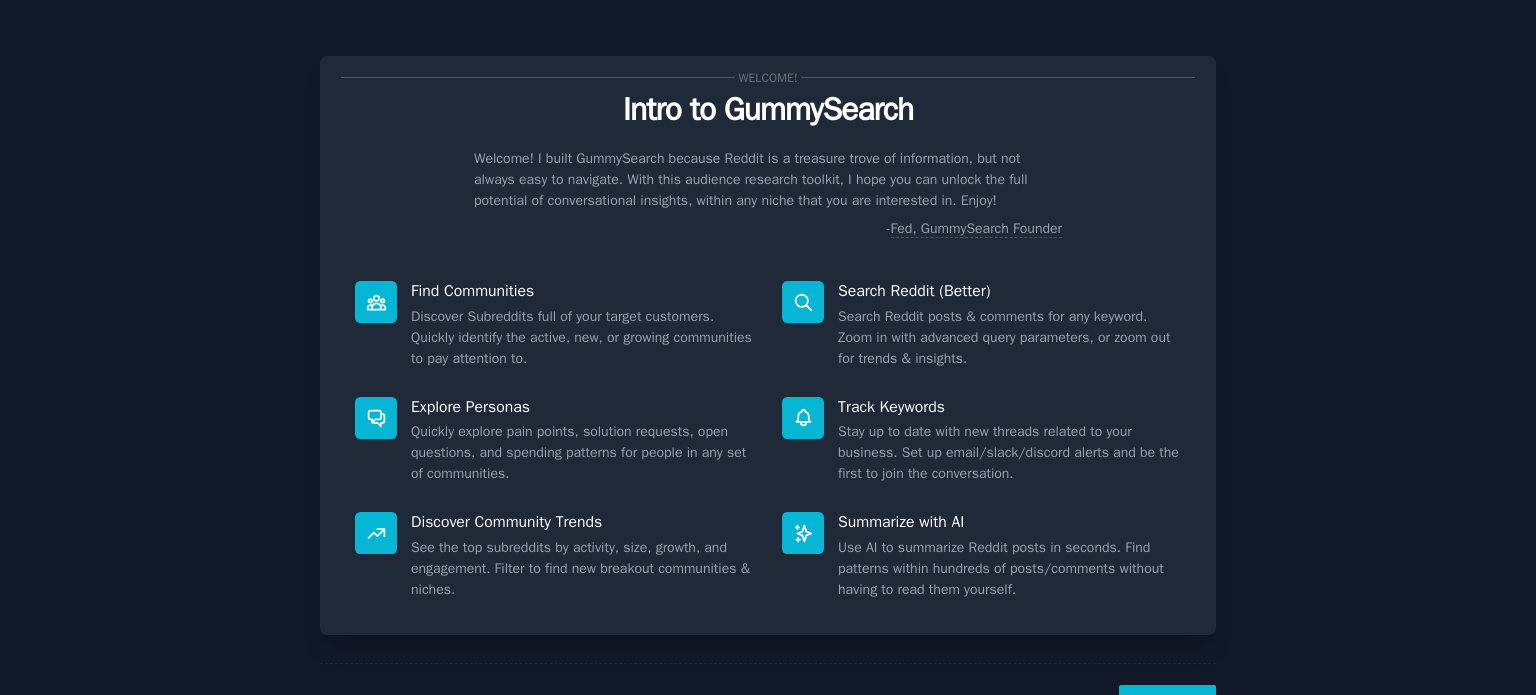 scroll, scrollTop: 0, scrollLeft: 0, axis: both 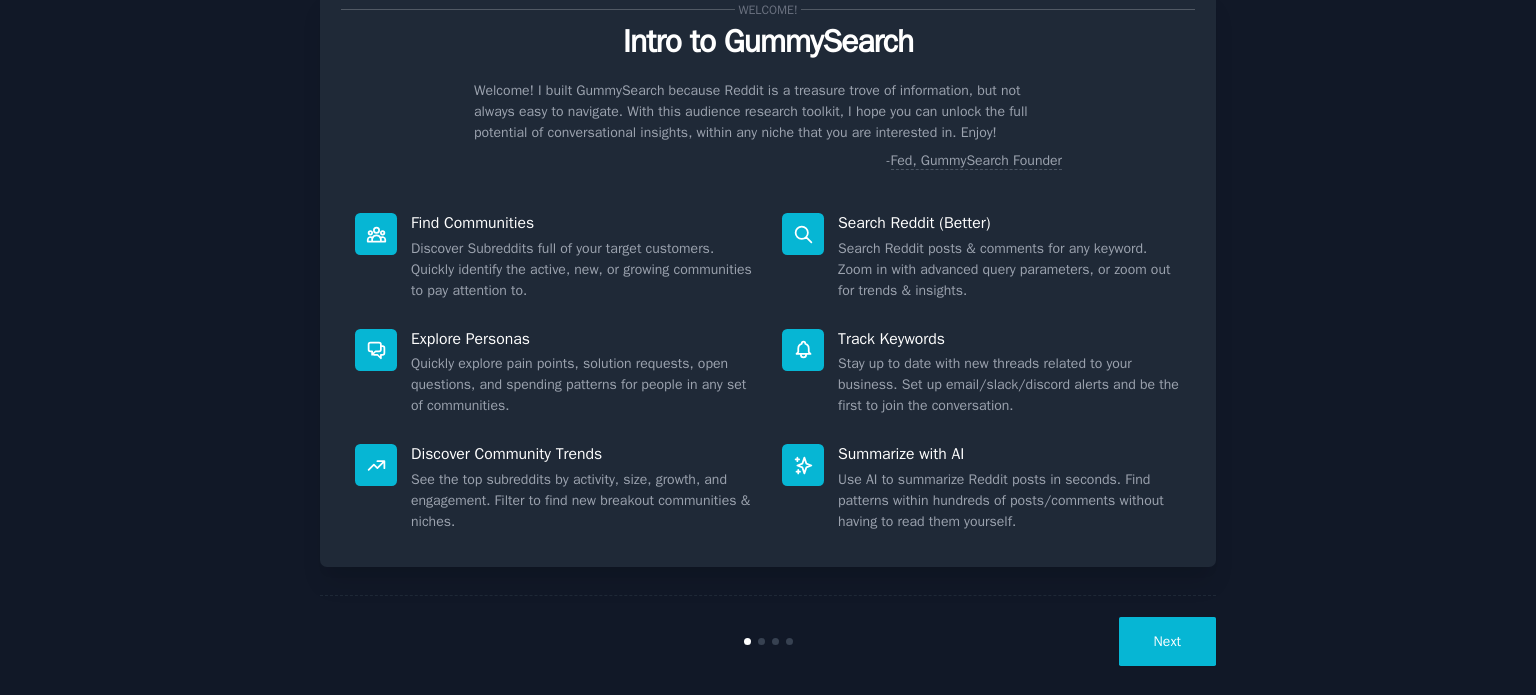 click on "Next" at bounding box center (1167, 641) 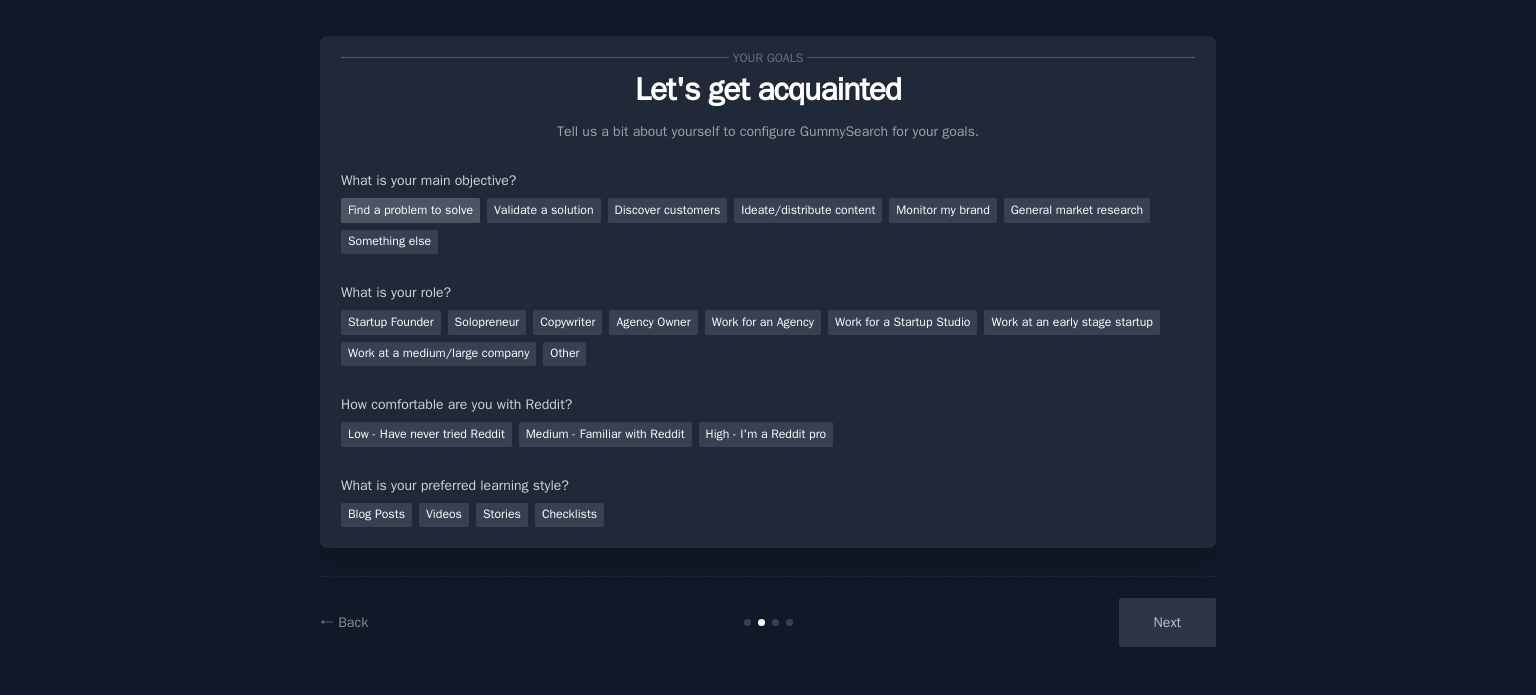 click on "Find a problem to solve" at bounding box center (410, 210) 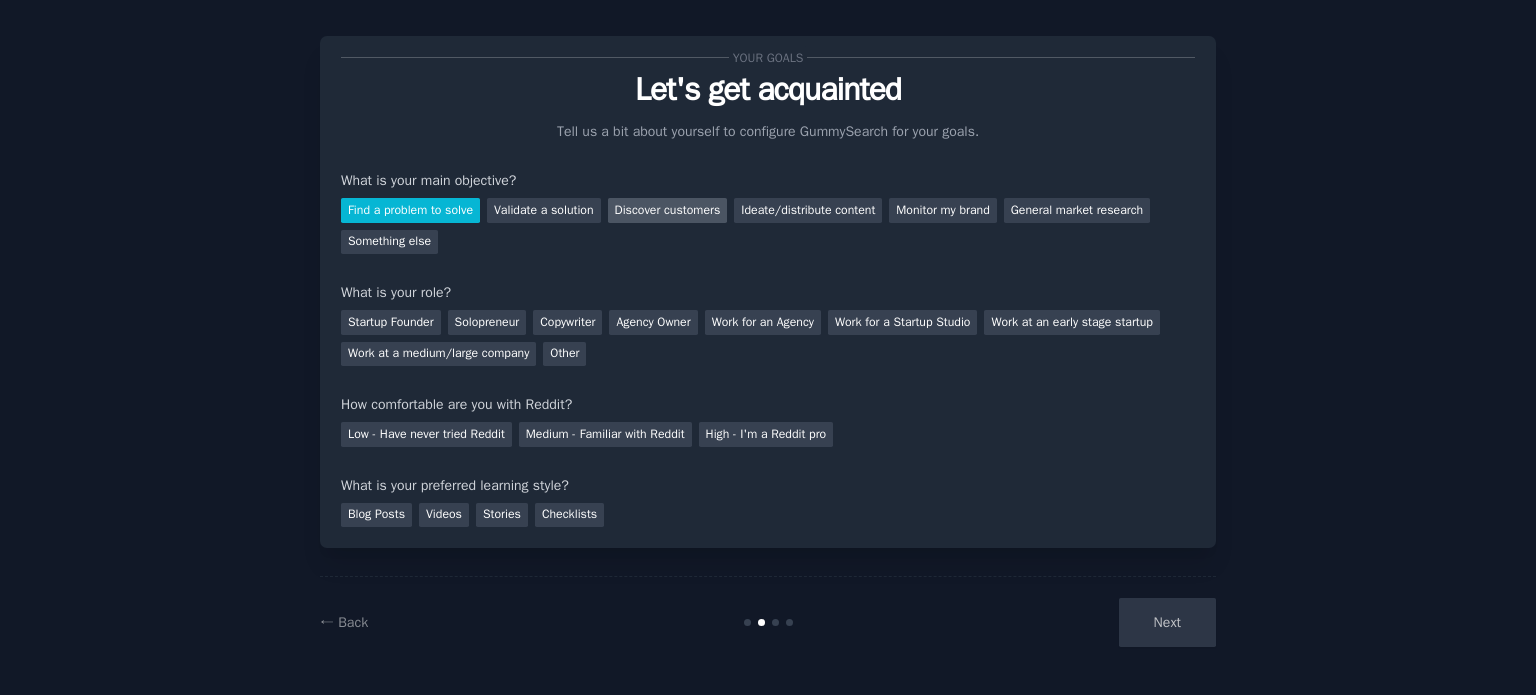 click on "Discover customers" at bounding box center (668, 210) 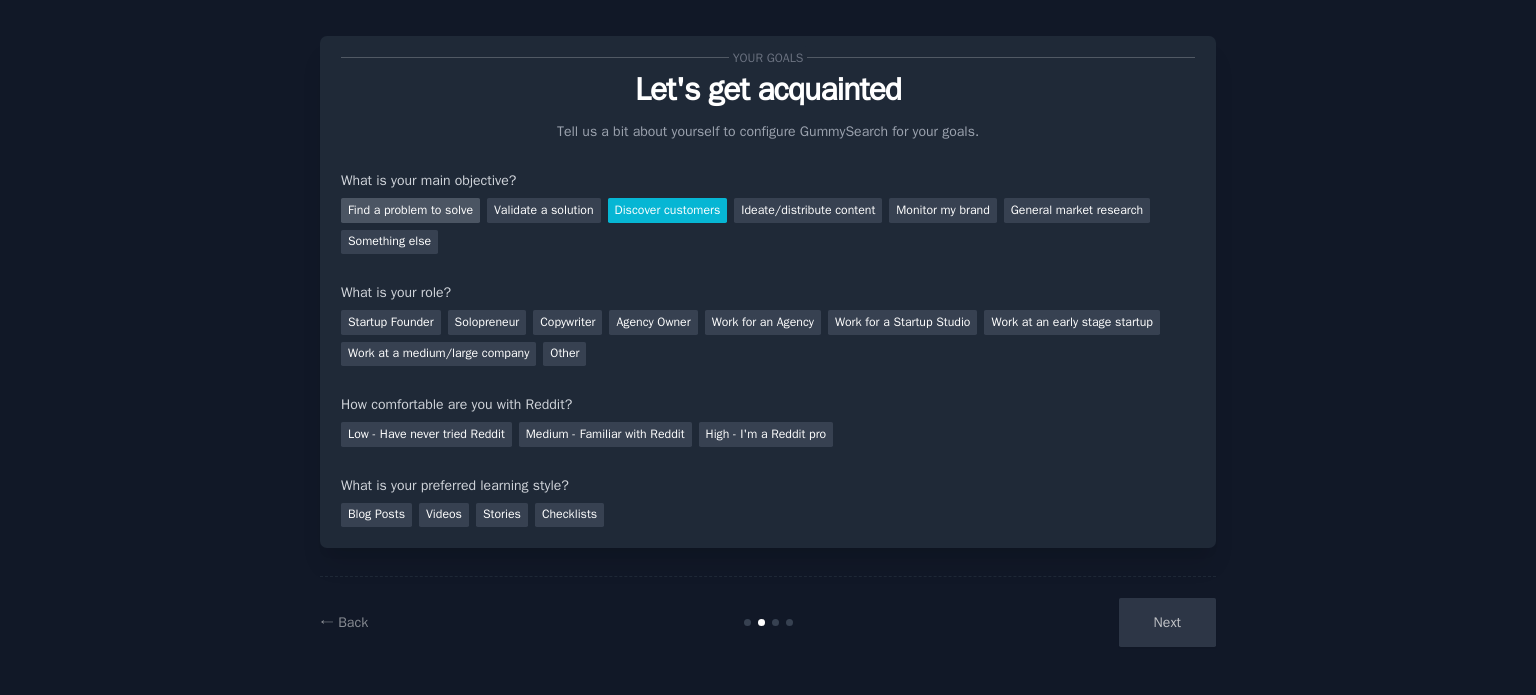 click on "Find a problem to solve" at bounding box center [410, 210] 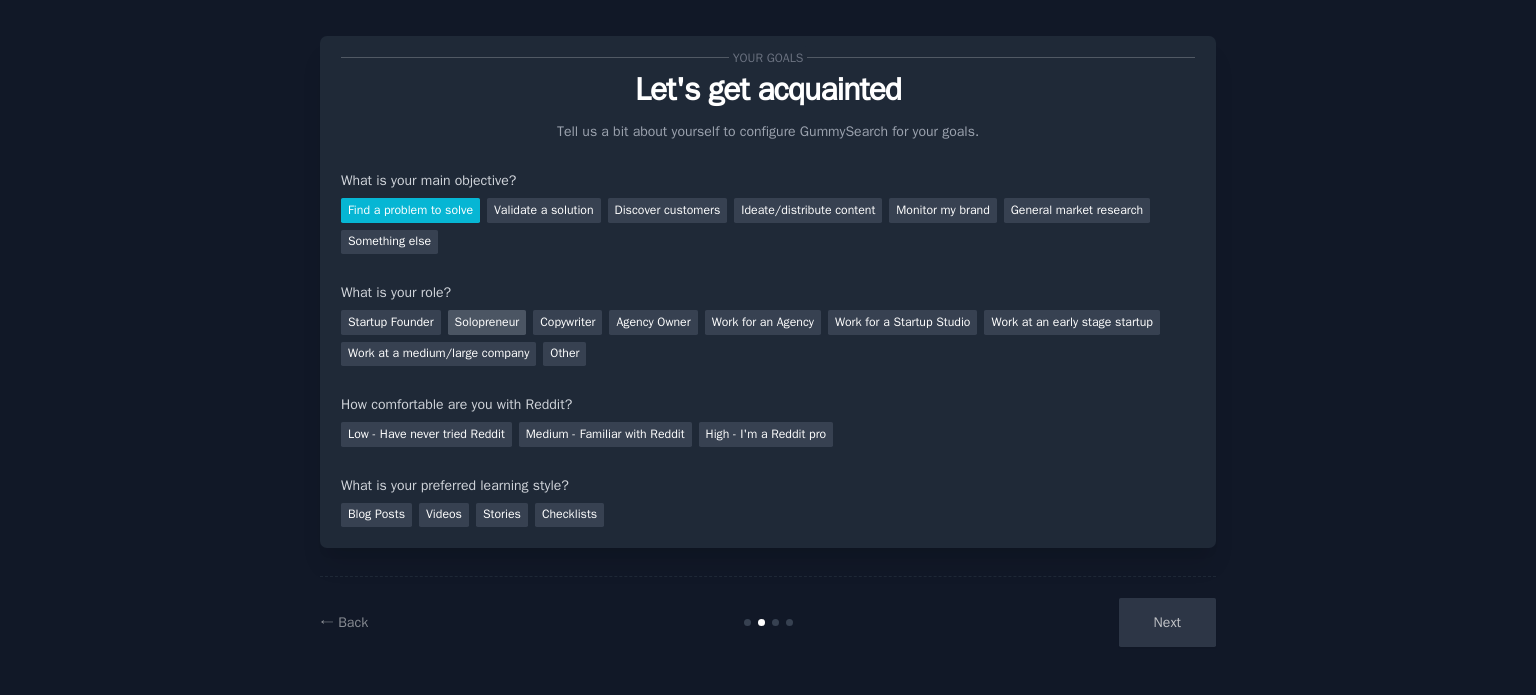 click on "Solopreneur" at bounding box center [487, 322] 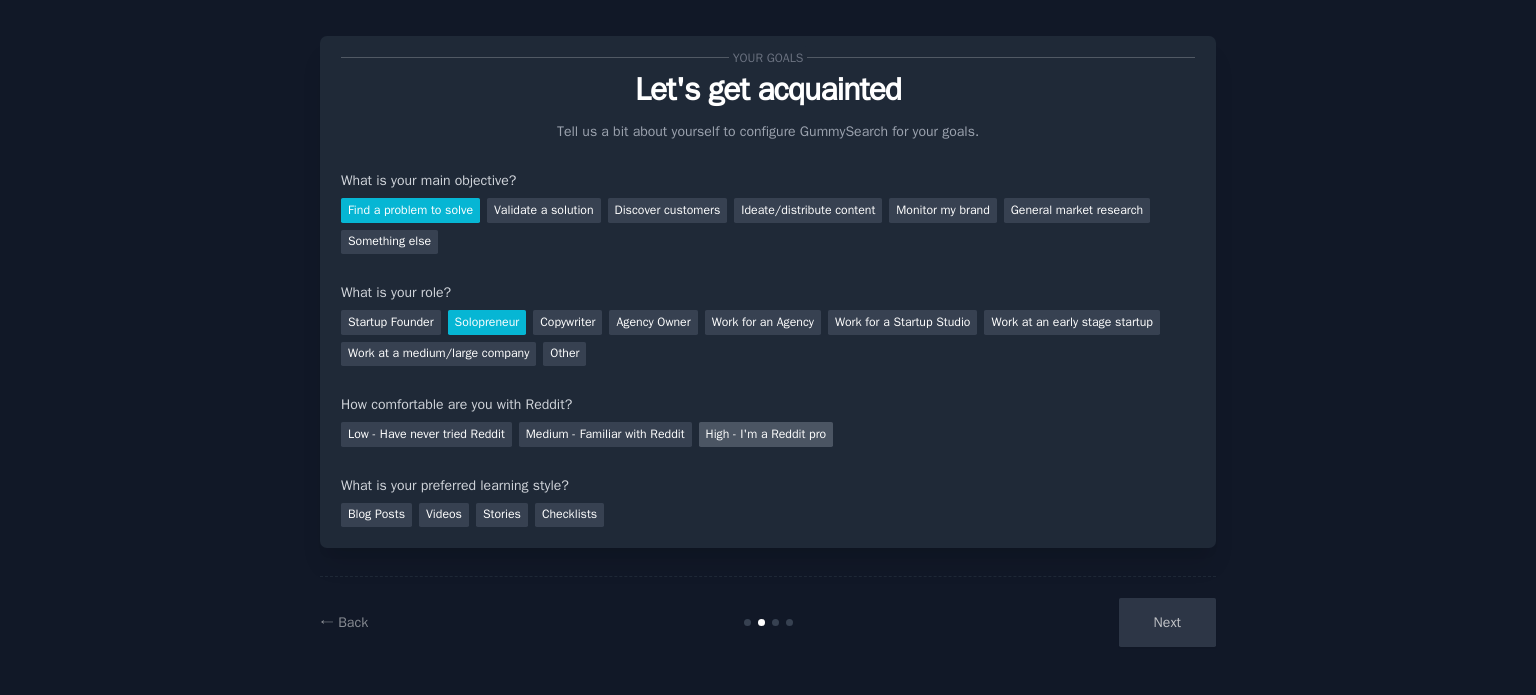 click on "High - I'm a Reddit pro" at bounding box center (766, 434) 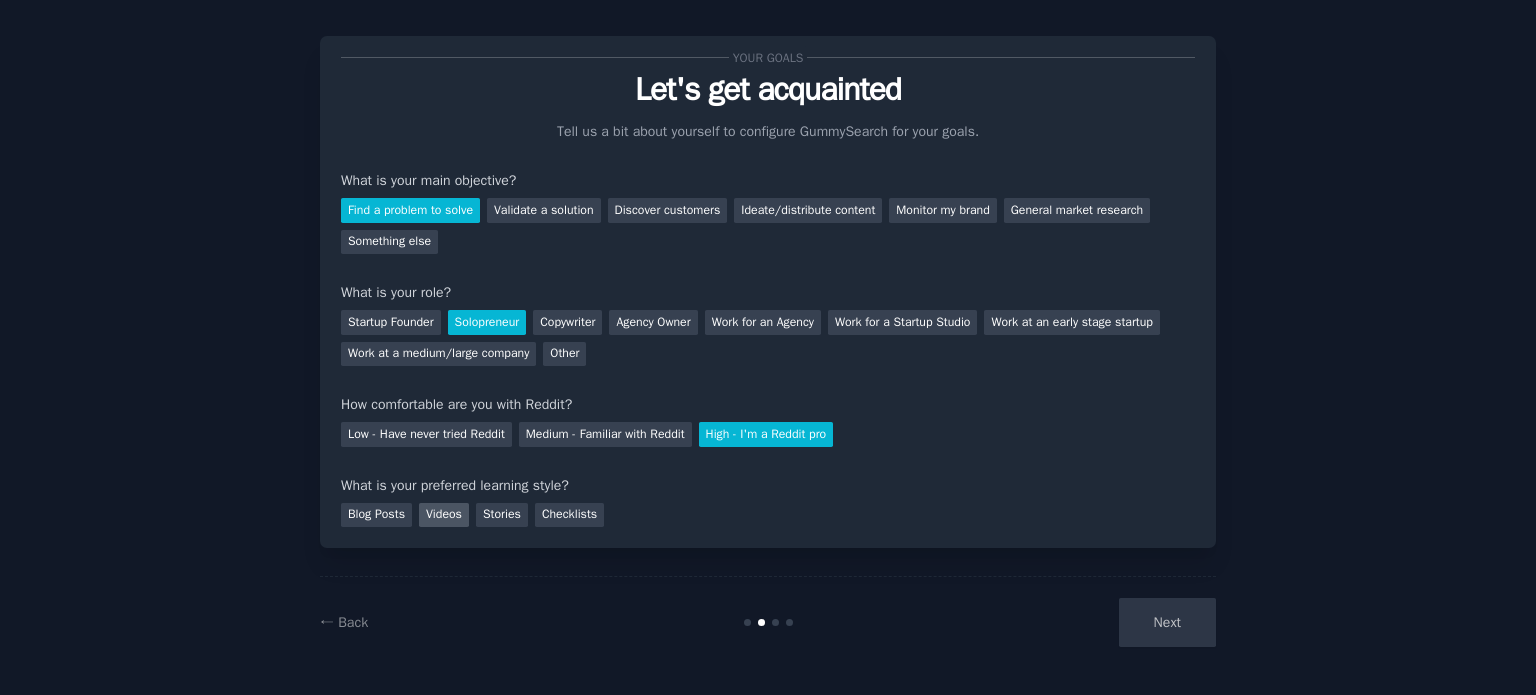click on "Videos" at bounding box center [444, 515] 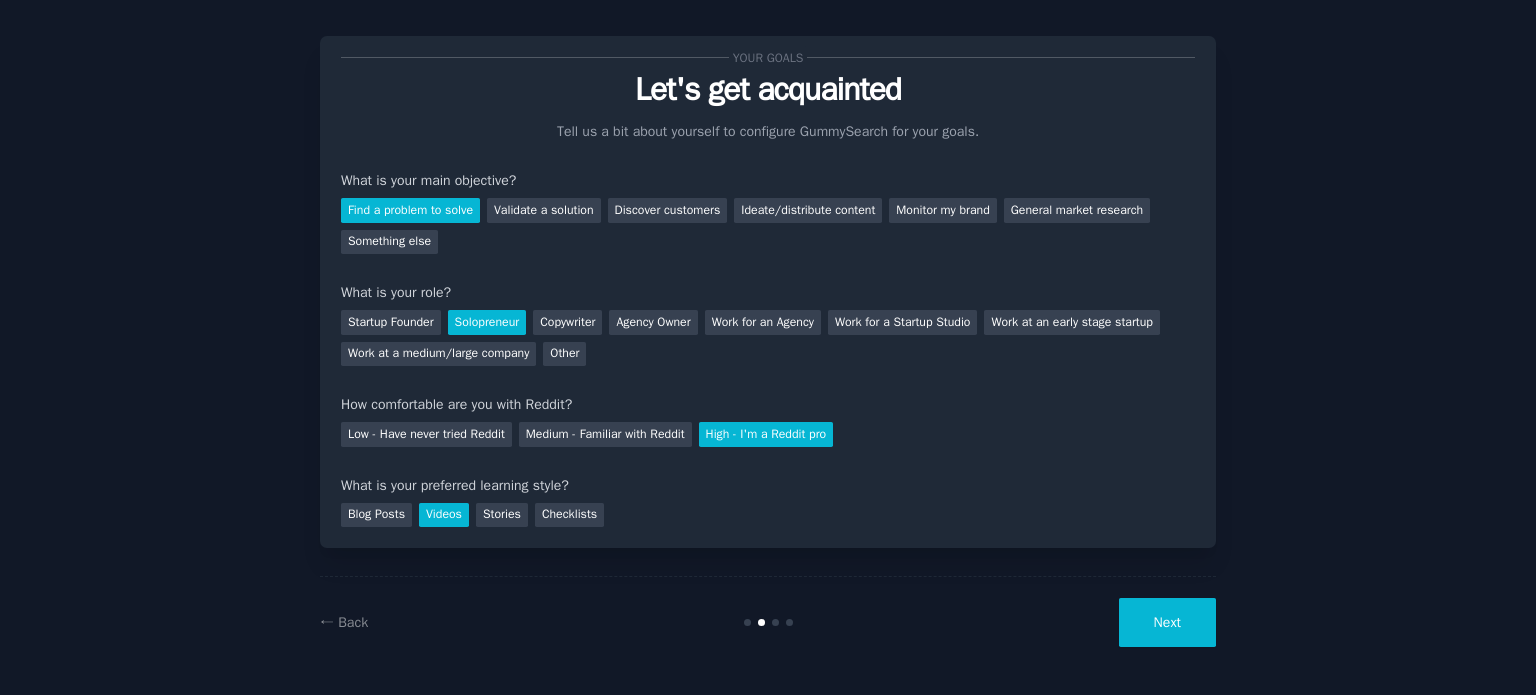 click on "Next" at bounding box center (1167, 622) 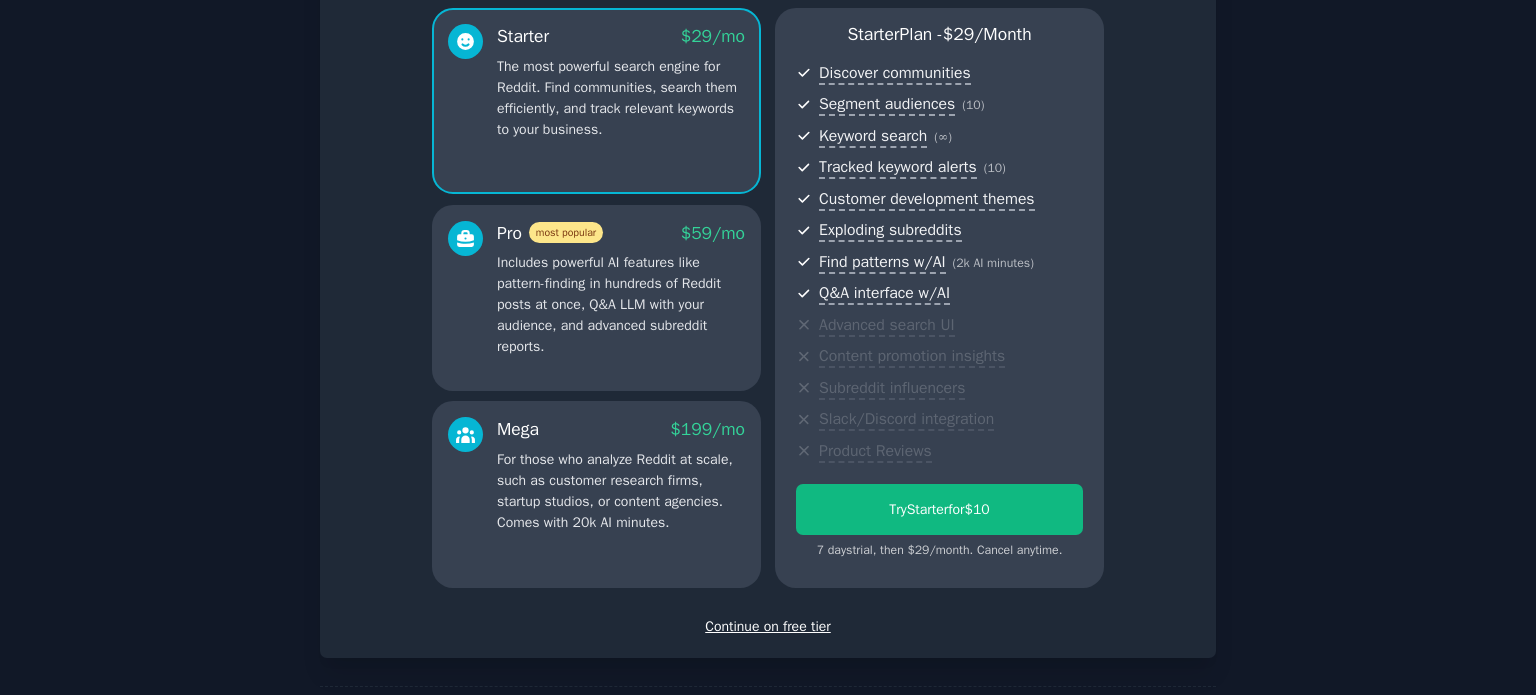 scroll, scrollTop: 177, scrollLeft: 0, axis: vertical 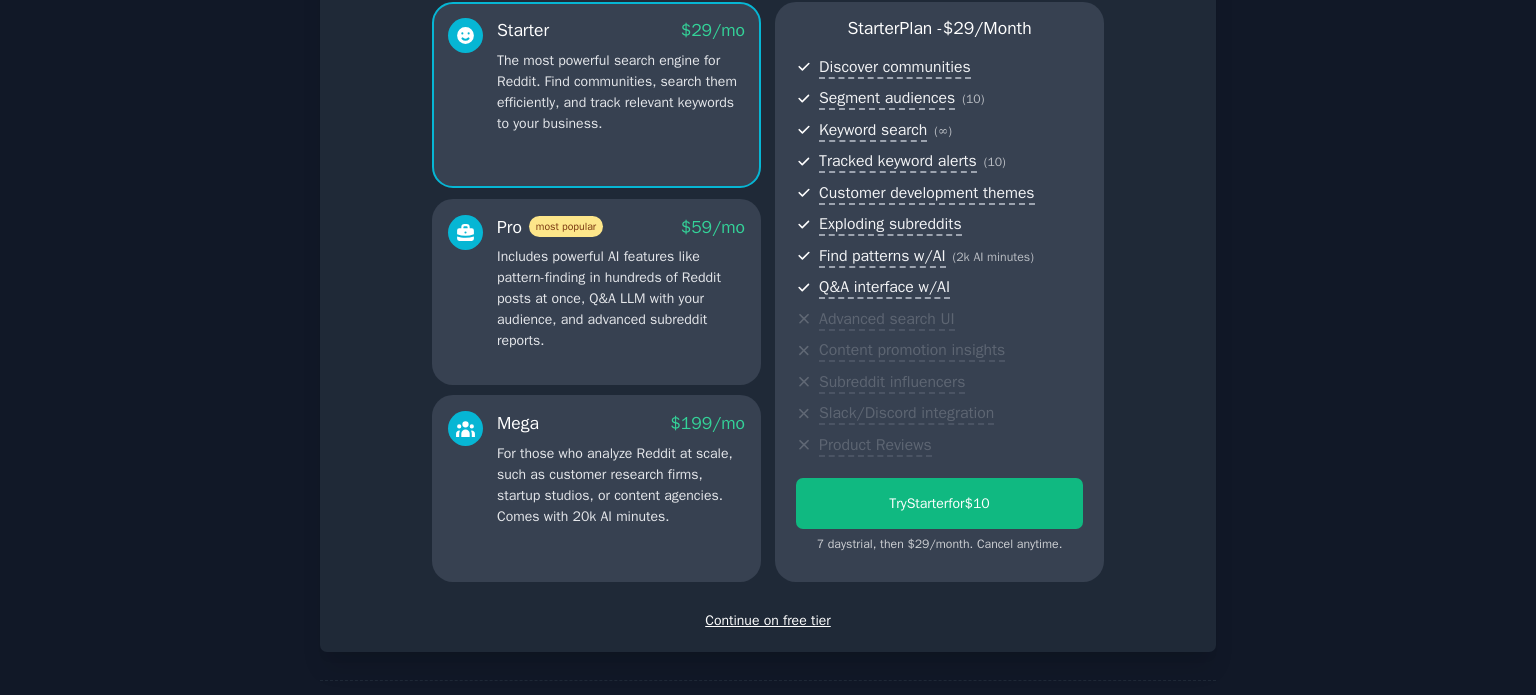 click on "Continue on free tier" at bounding box center (768, 620) 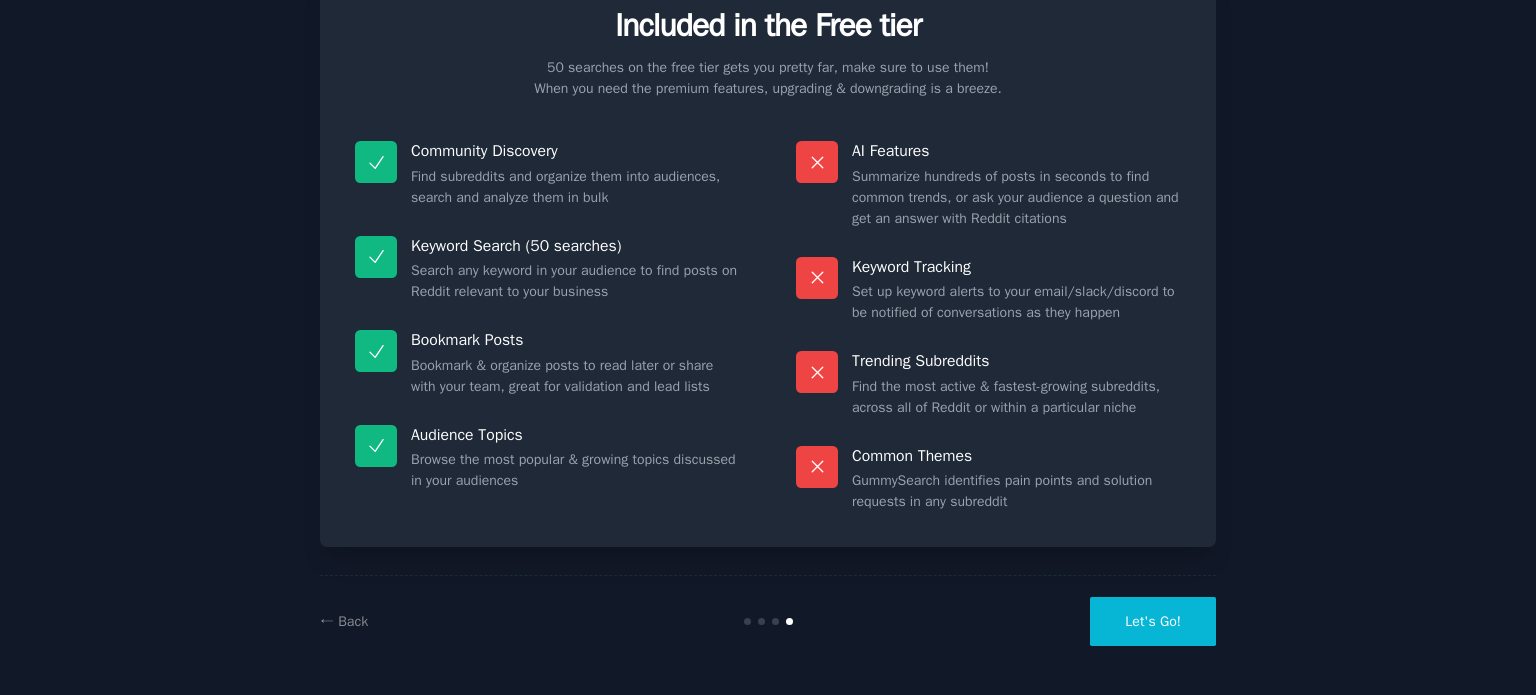scroll, scrollTop: 83, scrollLeft: 0, axis: vertical 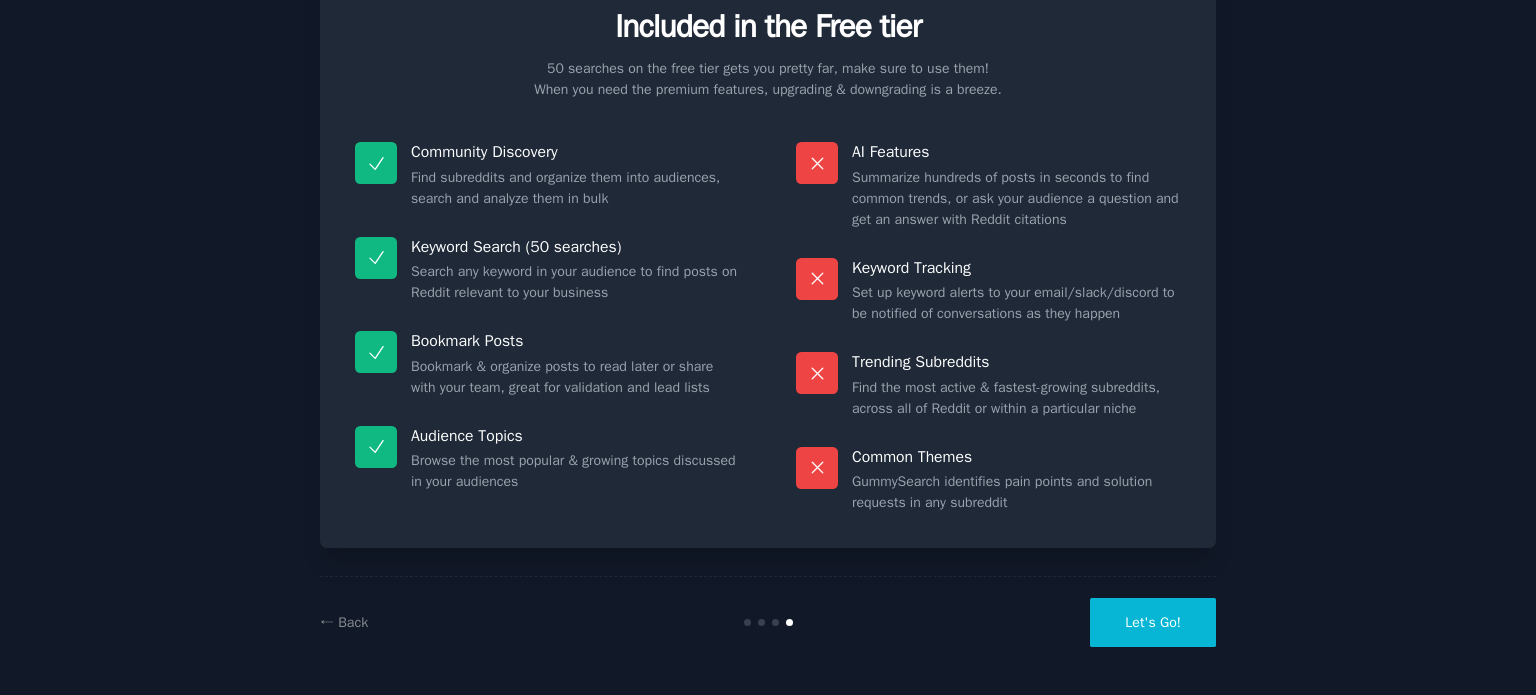 click on "Let's Go!" at bounding box center [1153, 622] 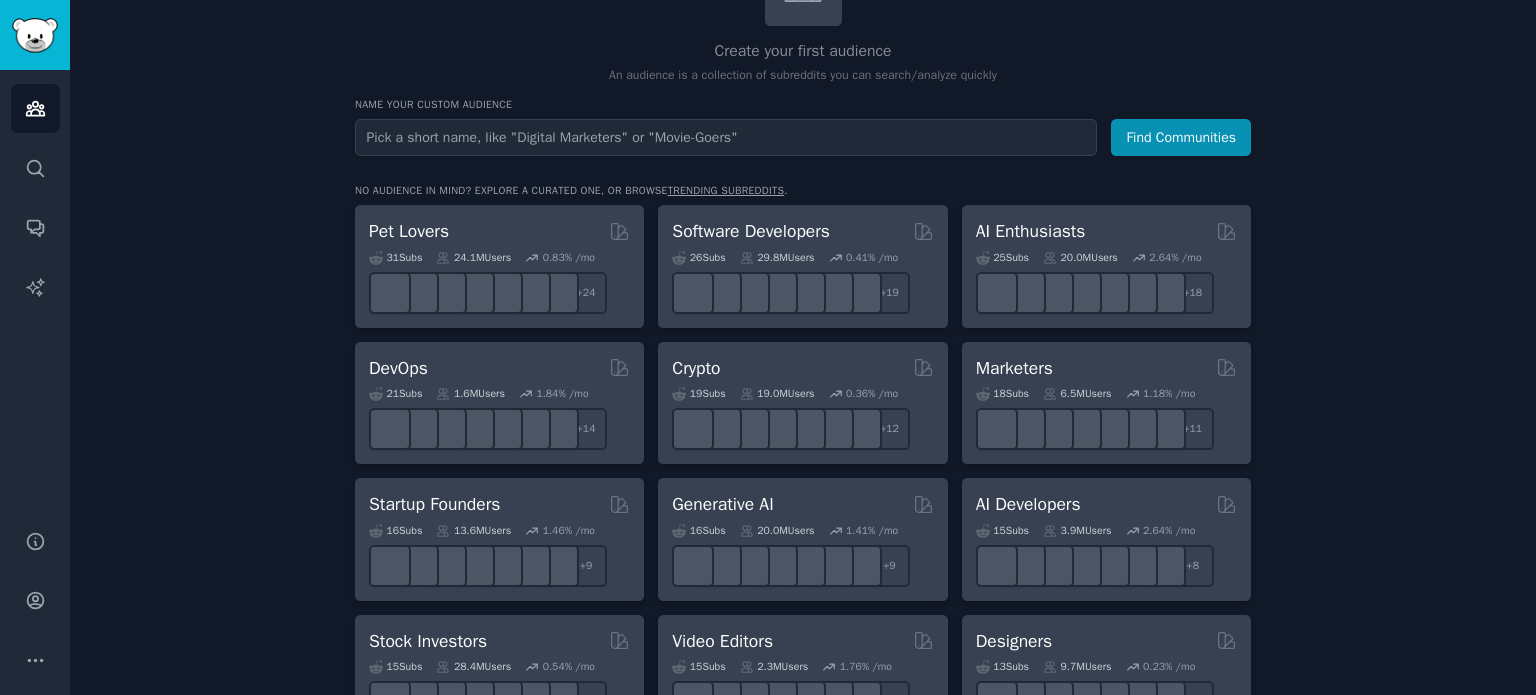 scroll, scrollTop: 0, scrollLeft: 0, axis: both 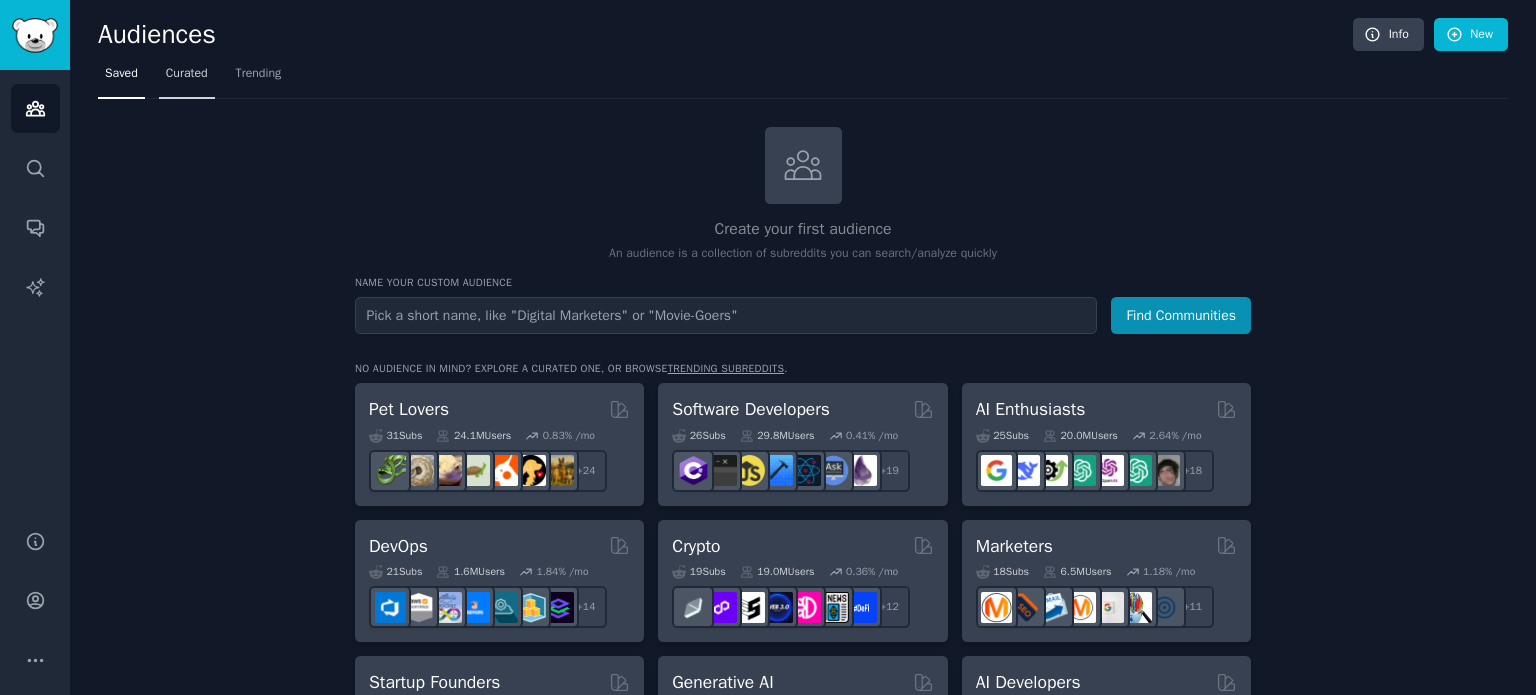 click on "Curated" at bounding box center (187, 78) 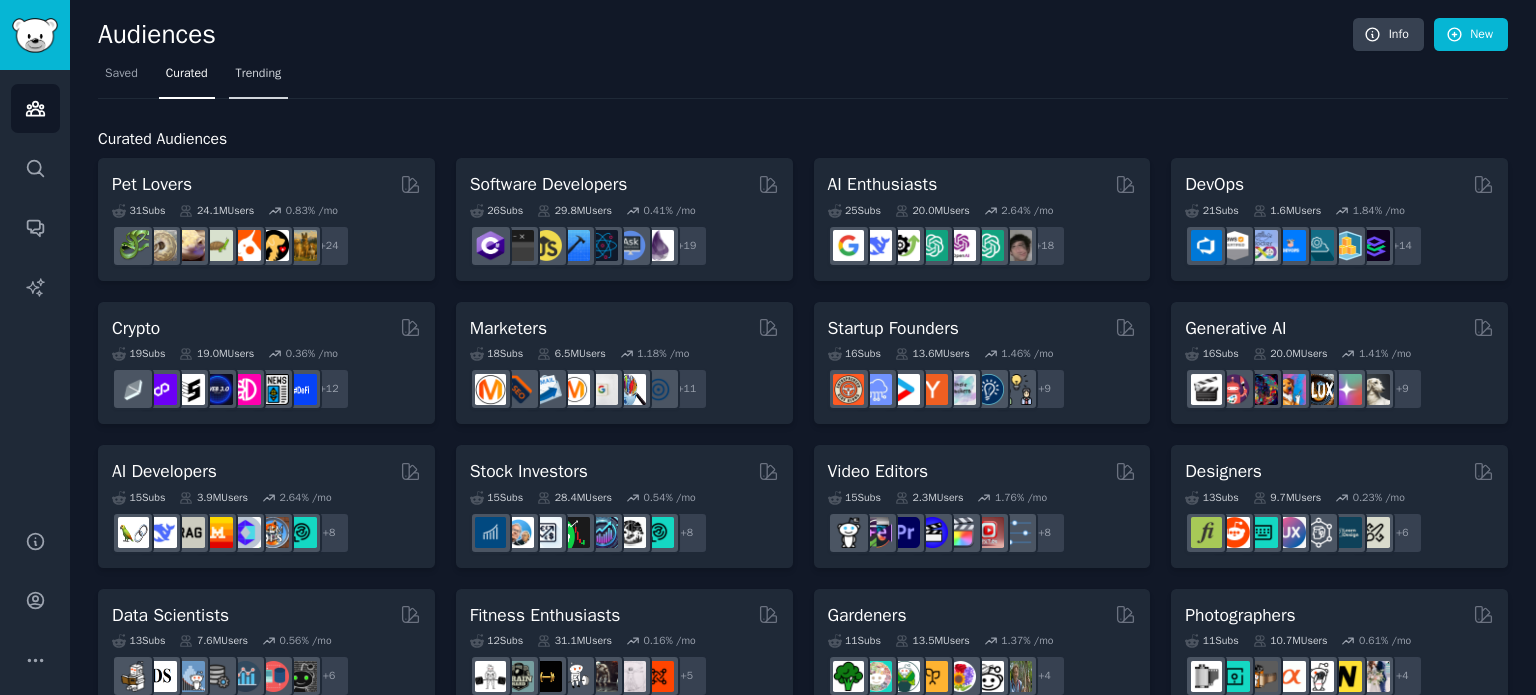 click on "Trending" at bounding box center (259, 74) 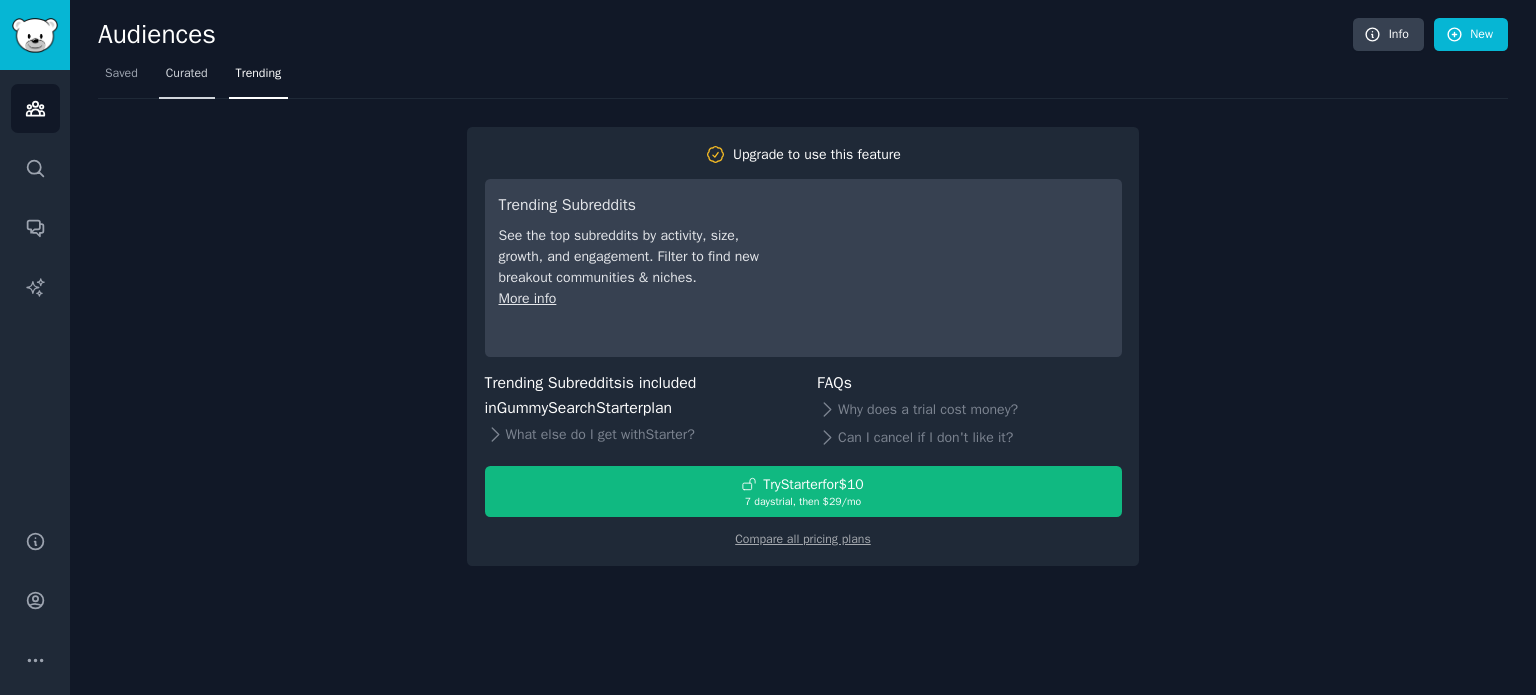 click on "Curated" at bounding box center [187, 74] 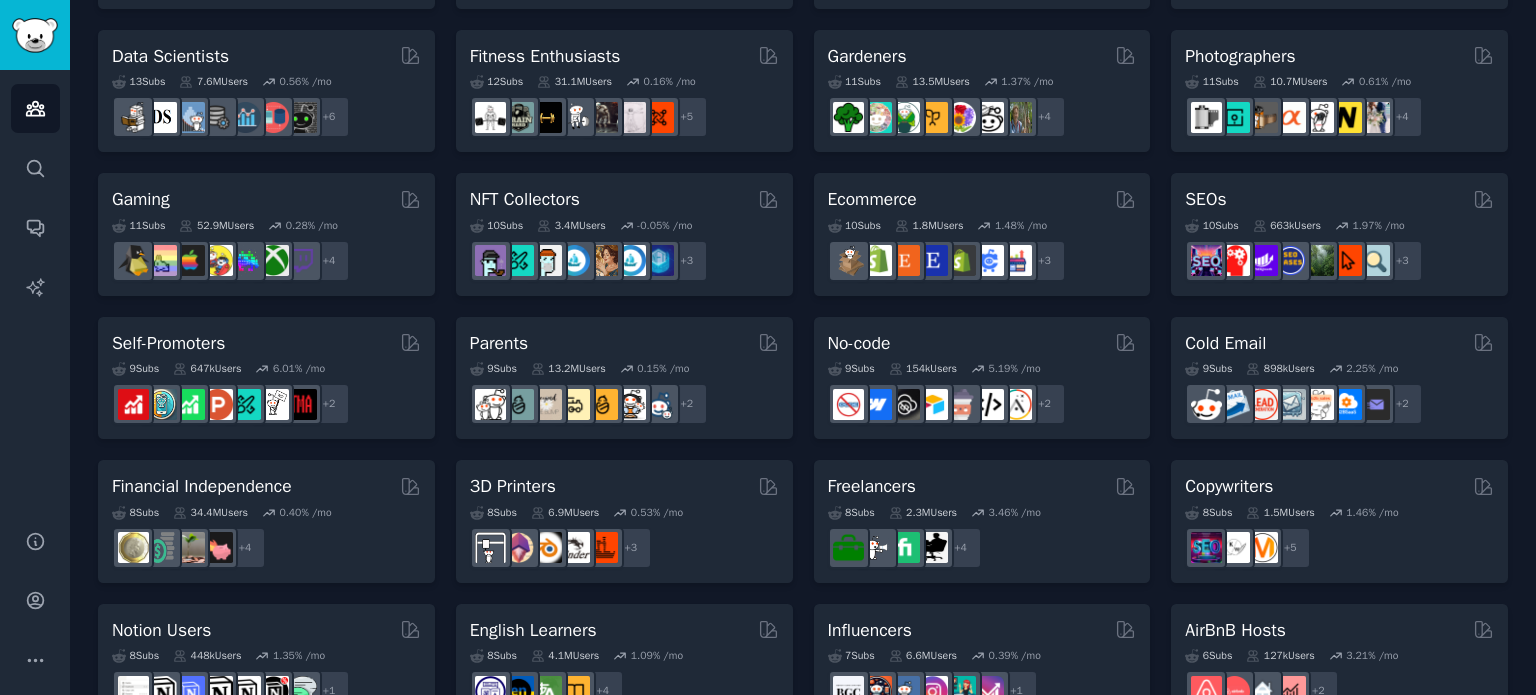 scroll, scrollTop: 582, scrollLeft: 0, axis: vertical 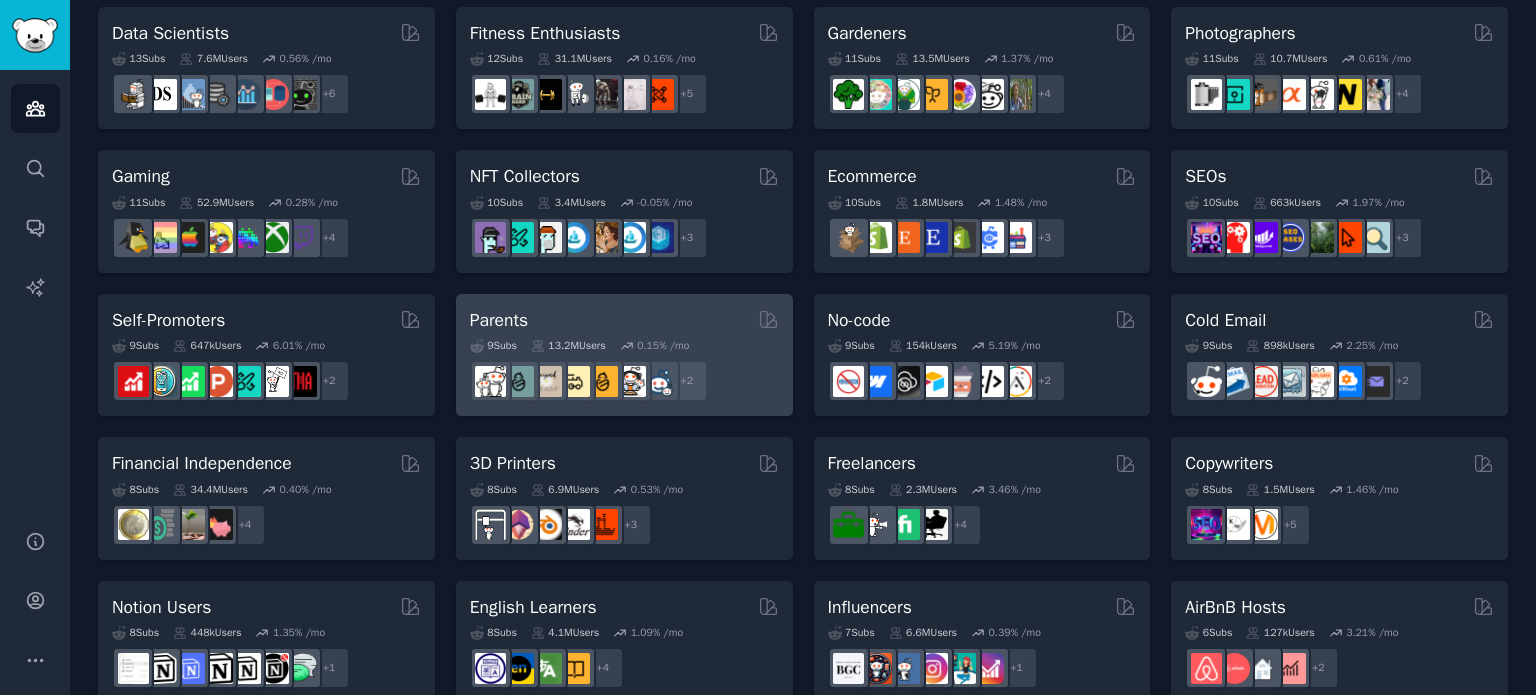 click on "Parents 9  Sub s 13.2M  Users 0.15 % /mo + 2" at bounding box center (624, 355) 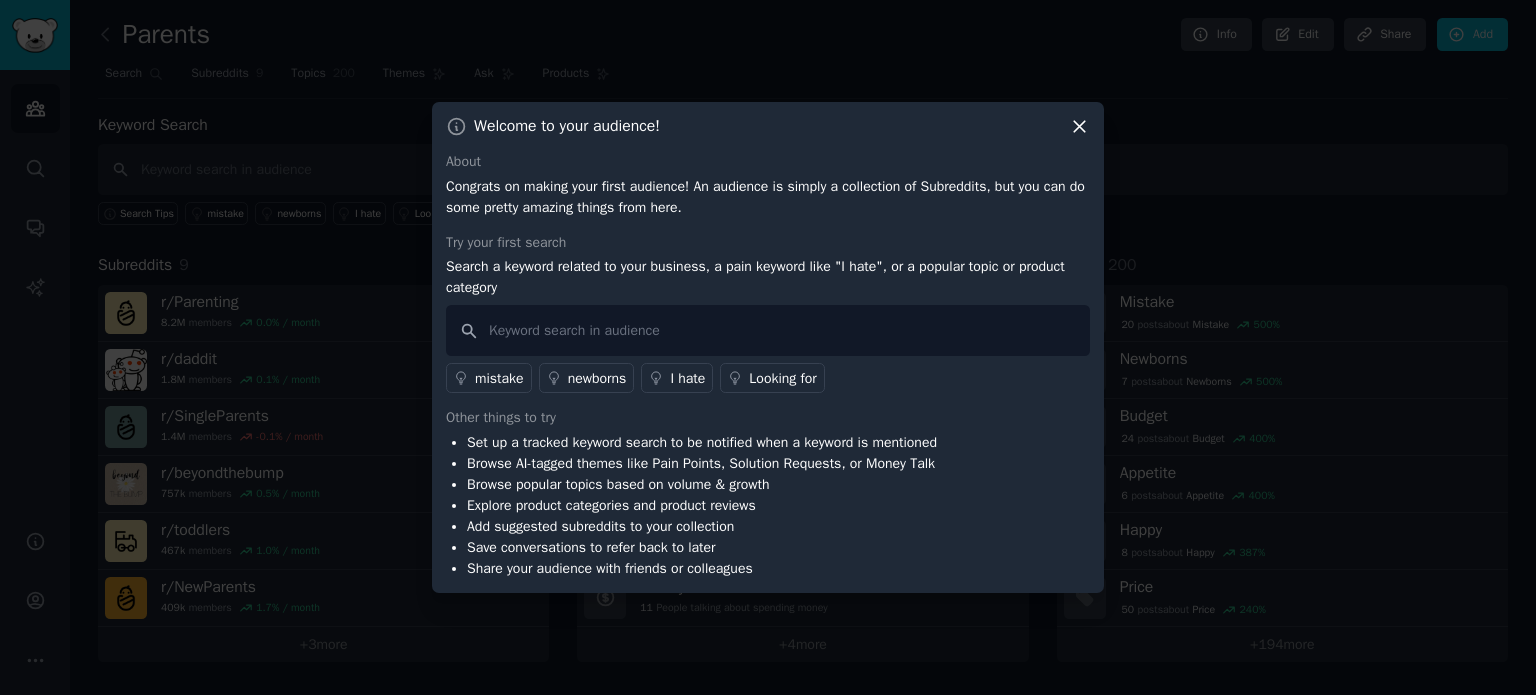 click on "mistake" at bounding box center (499, 378) 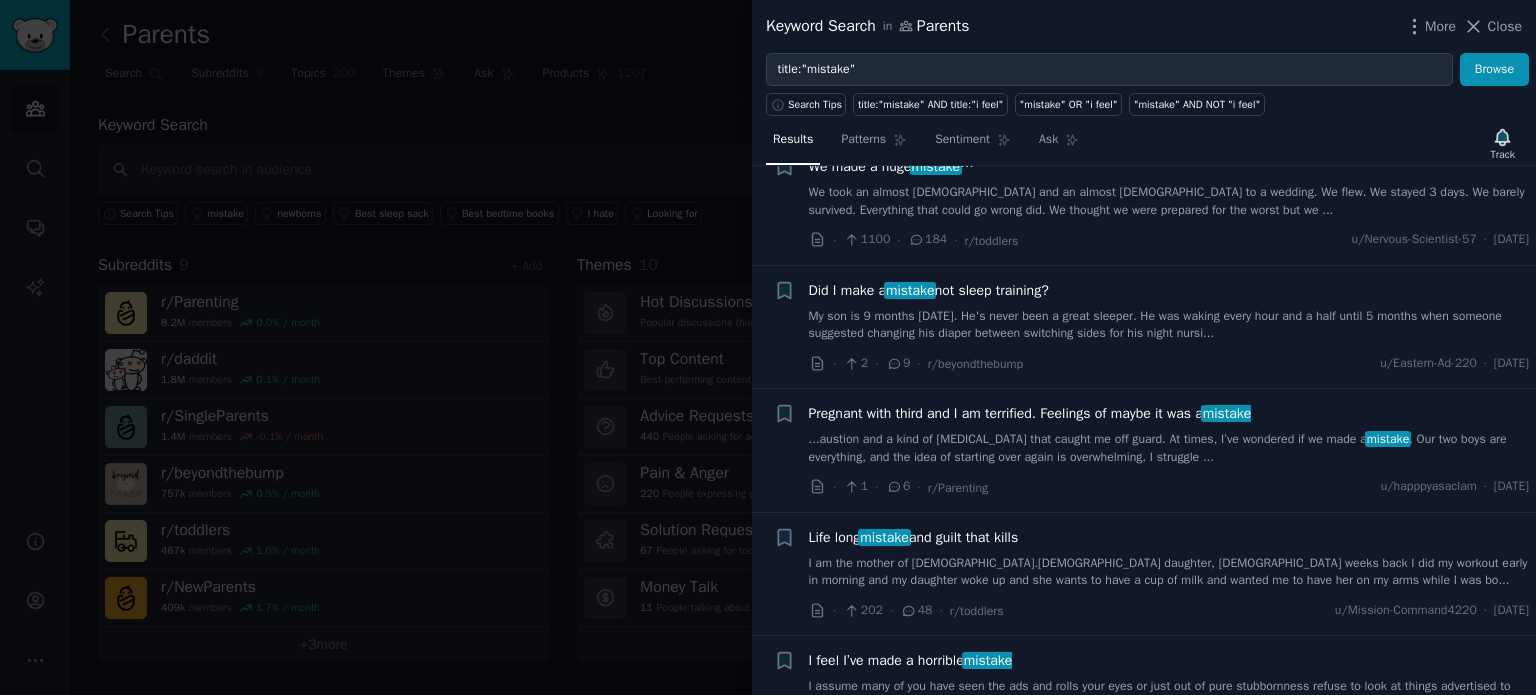 scroll, scrollTop: 1952, scrollLeft: 0, axis: vertical 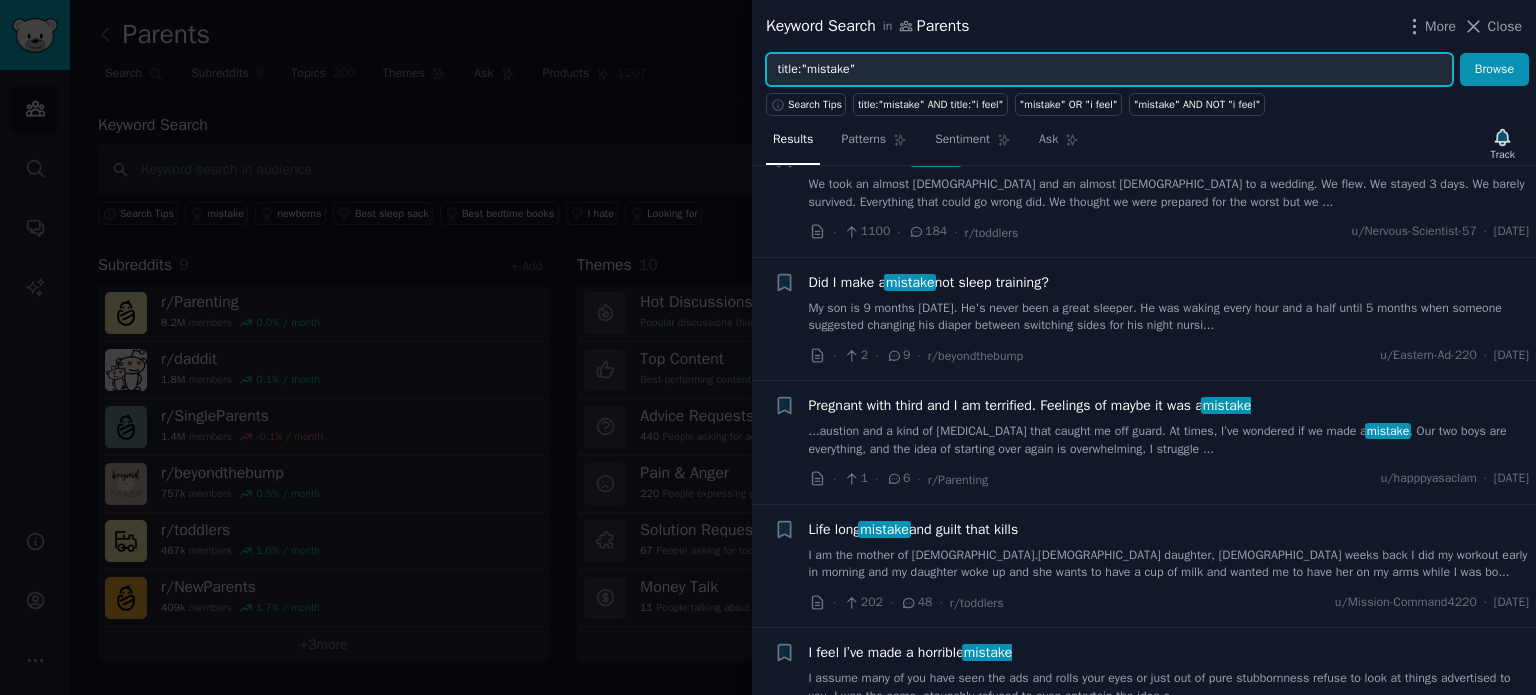 drag, startPoint x: 923, startPoint y: 62, endPoint x: 707, endPoint y: 75, distance: 216.39085 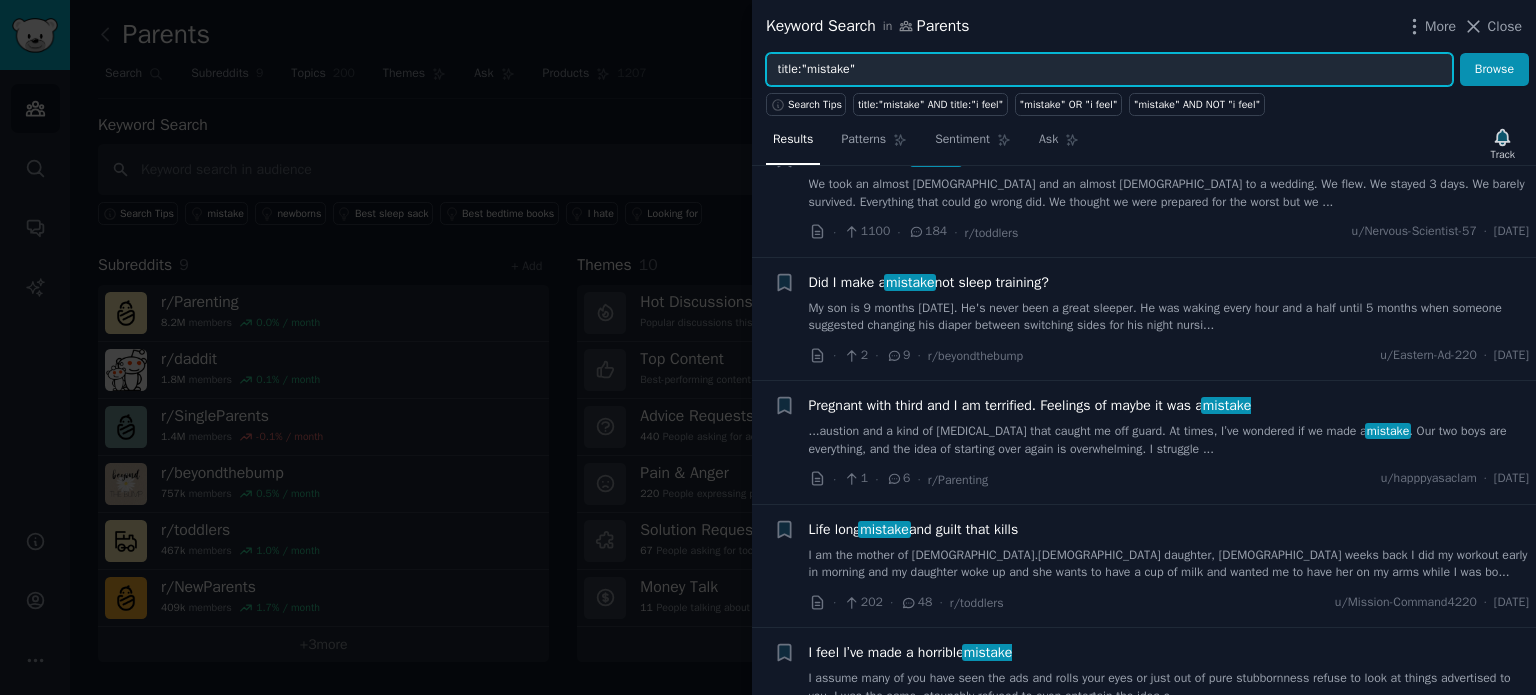 click on "Keyword Search in Parents More Close title:"mistake" Browse Search Tips title:"mistake" AND title:"i feel" "mistake" OR "i feel" "mistake" AND NOT "i feel" Results Patterns Sentiment Ask Track Submission s 100   Sort Recent Reddit crosspost submission + I made a rookie  mistake · 1 · 0 · r/beyondthebump u/MakeUpTails · [DATE] + I made a  mistake .. I was watching [PERSON_NAME] (hungry pig) on YouTube because it’s hilarious. I didn’t notice my 2.[DEMOGRAPHIC_DATA] was watching from behind me. For those who don’t know, it’s an evil red train with poin... · 17 · 4 · r/toddlers u/tucsondog · [DATE] + Have I made a  mistake  in how I’m responding to regressed sleep? My 3.5mo is going through a sleep regression, and waking every 1.5-2.5hours. Not only does she seem hungry most wakes, but the quickest and easiest response is just to feed back to sleep. I try to at ... · 15 · 24 · r/NewParents u/catmom3001 · [DATE] + Parents in healthcare: don't make this  mistake !!! · 537 ·" at bounding box center [768, 347] 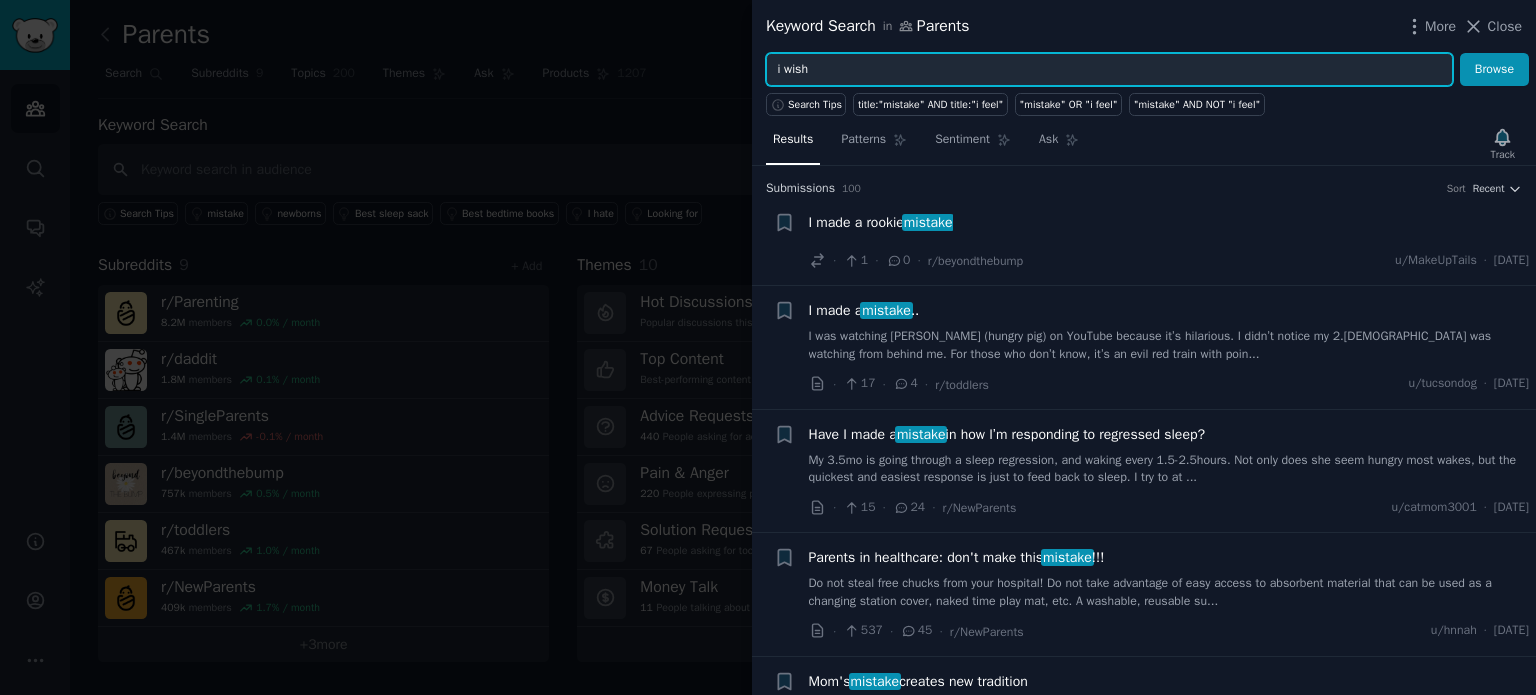 click on "i wish" at bounding box center (1109, 70) 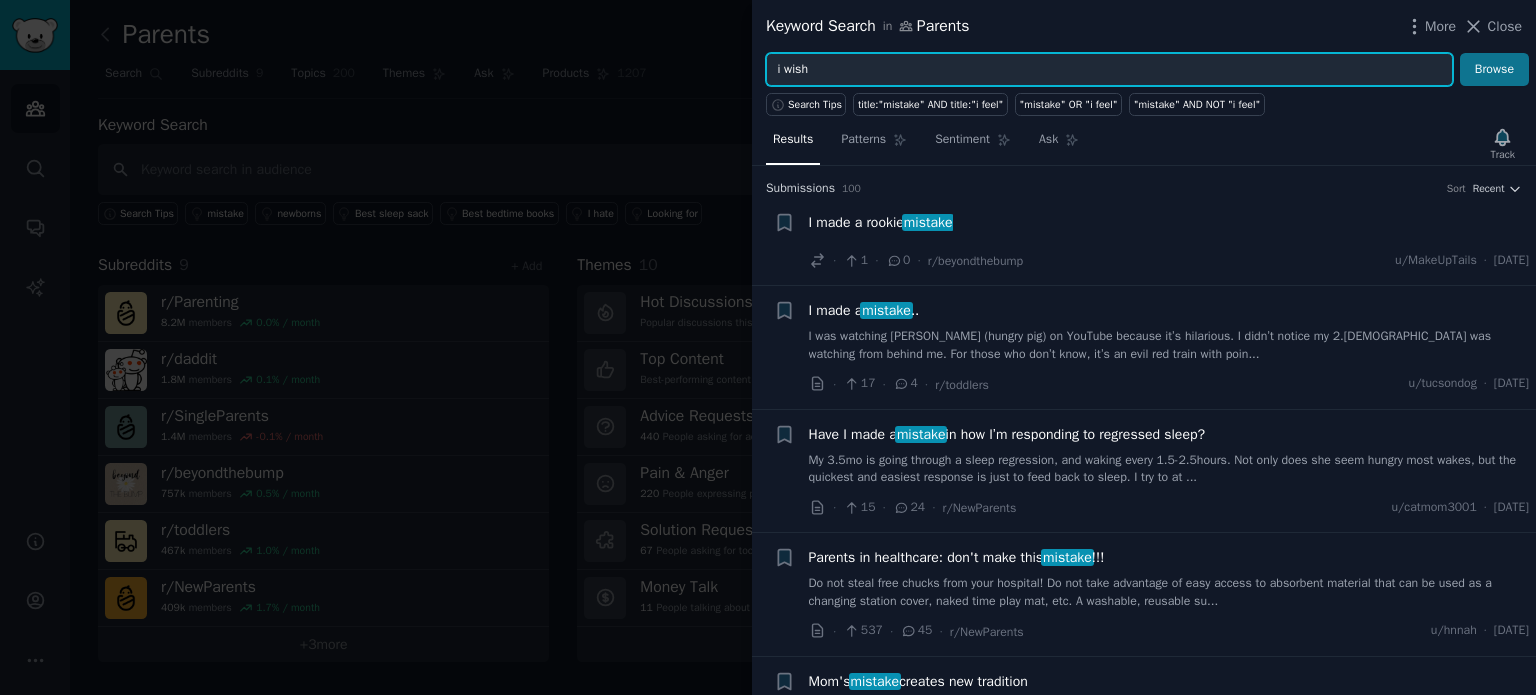 type on "i wish" 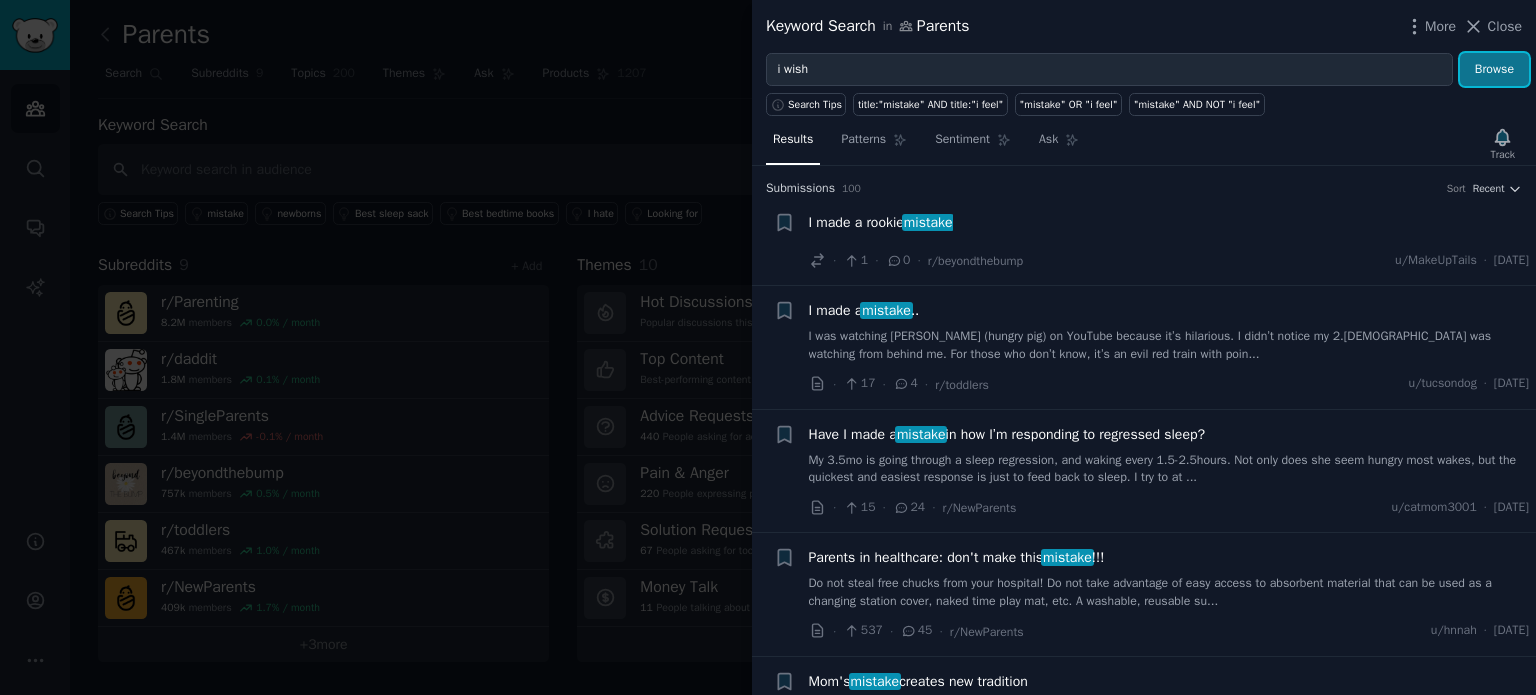click on "Browse" at bounding box center (1494, 70) 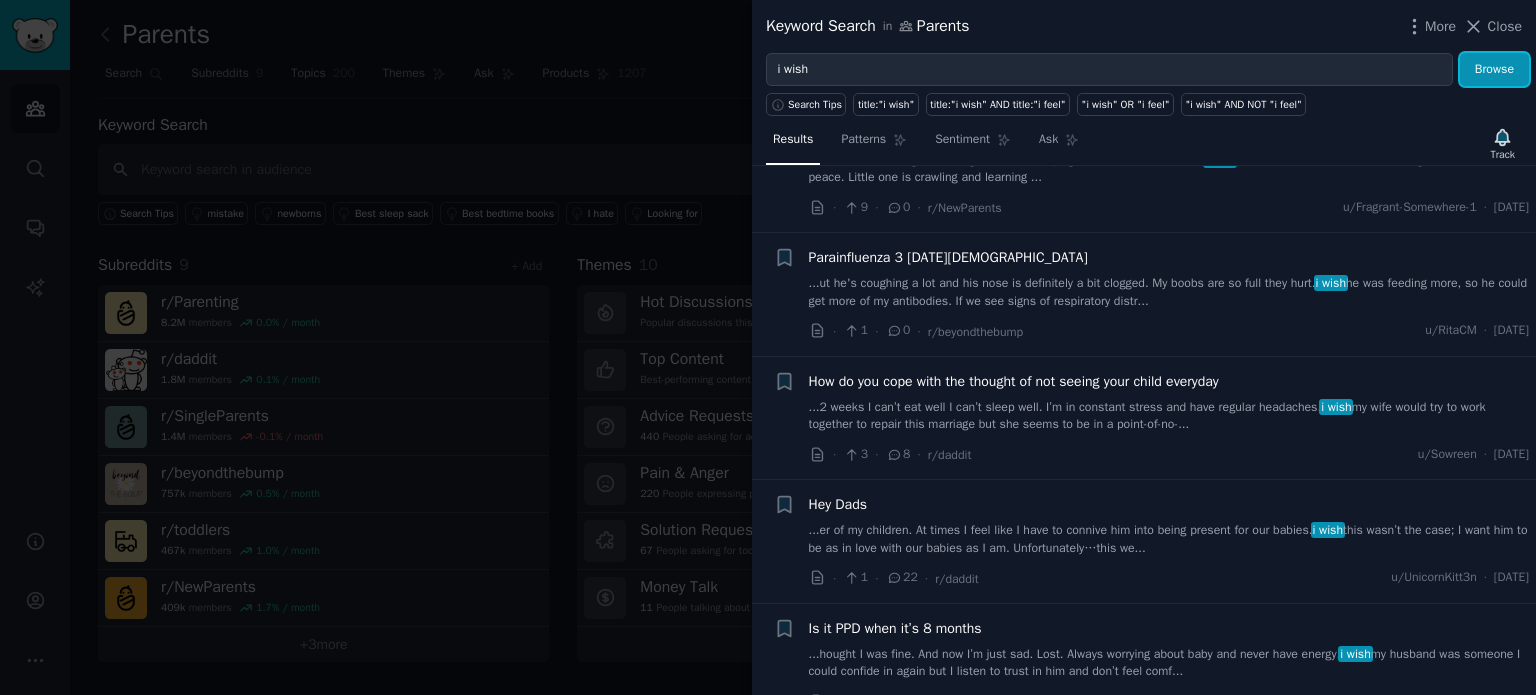 scroll, scrollTop: 1180, scrollLeft: 0, axis: vertical 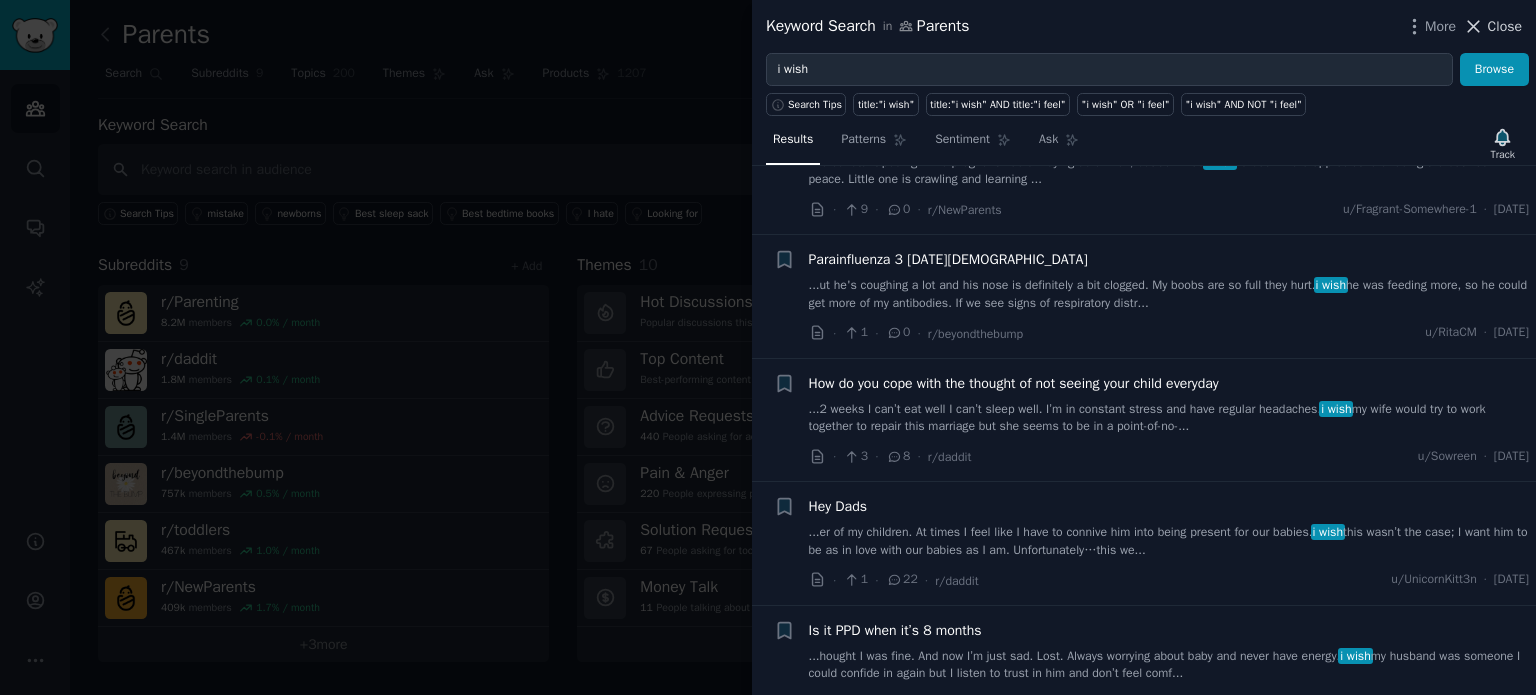 click on "Close" at bounding box center [1505, 26] 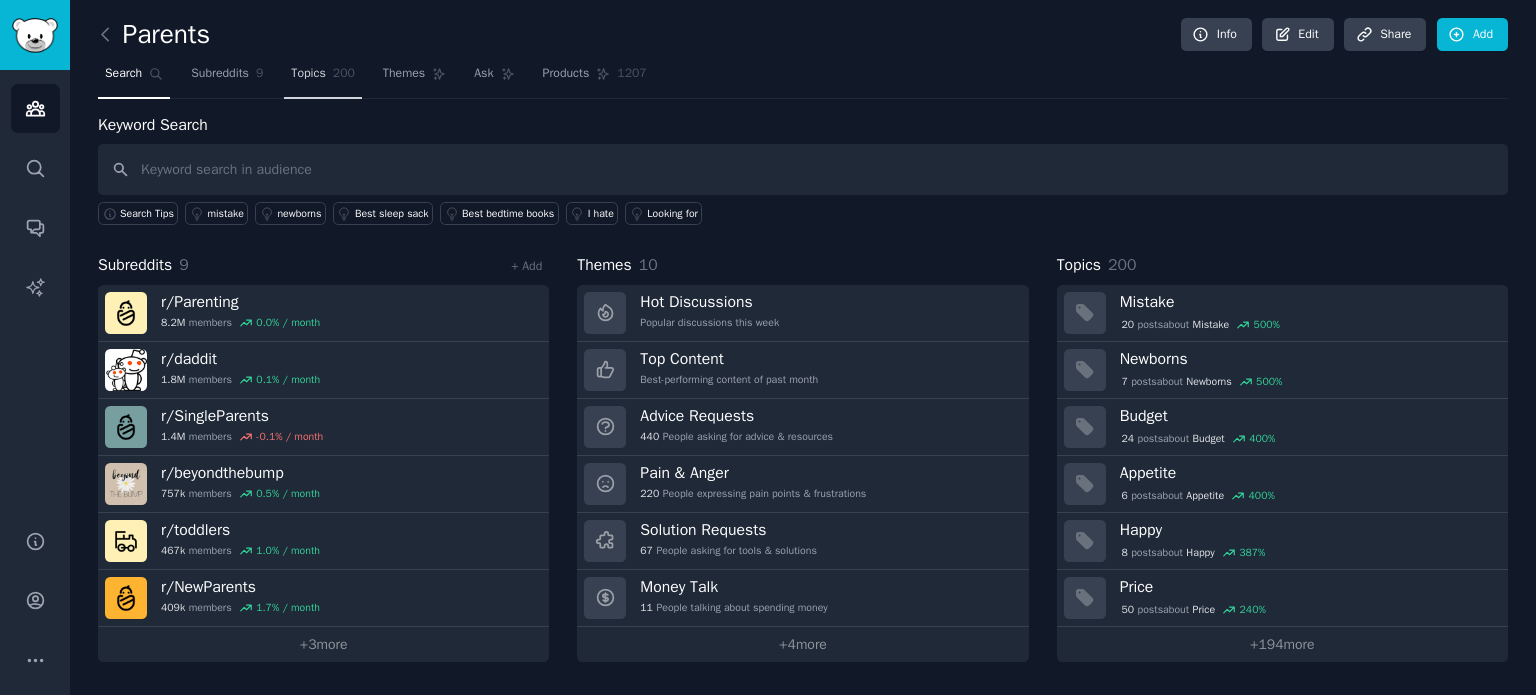 click on "Topics" at bounding box center (308, 74) 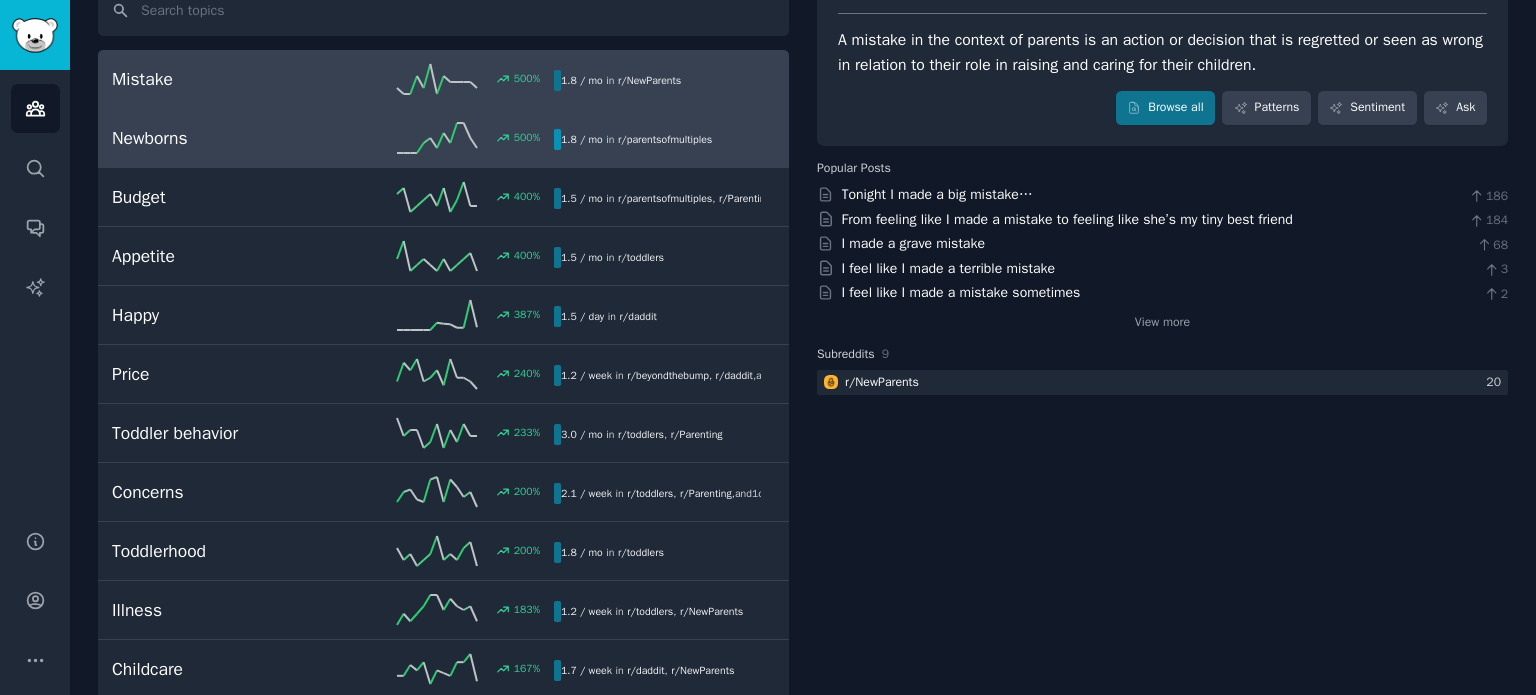 scroll, scrollTop: 158, scrollLeft: 0, axis: vertical 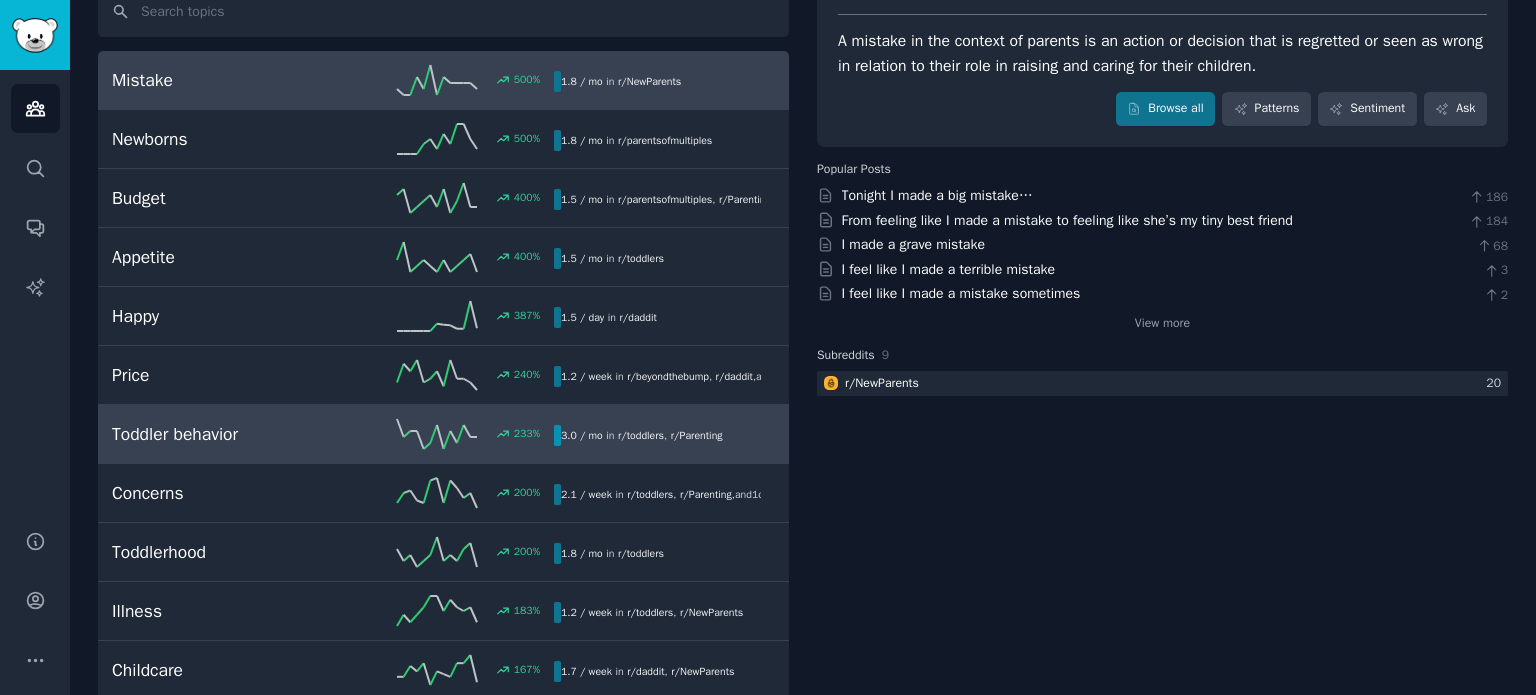 click on "Toddler behavior" at bounding box center [222, 434] 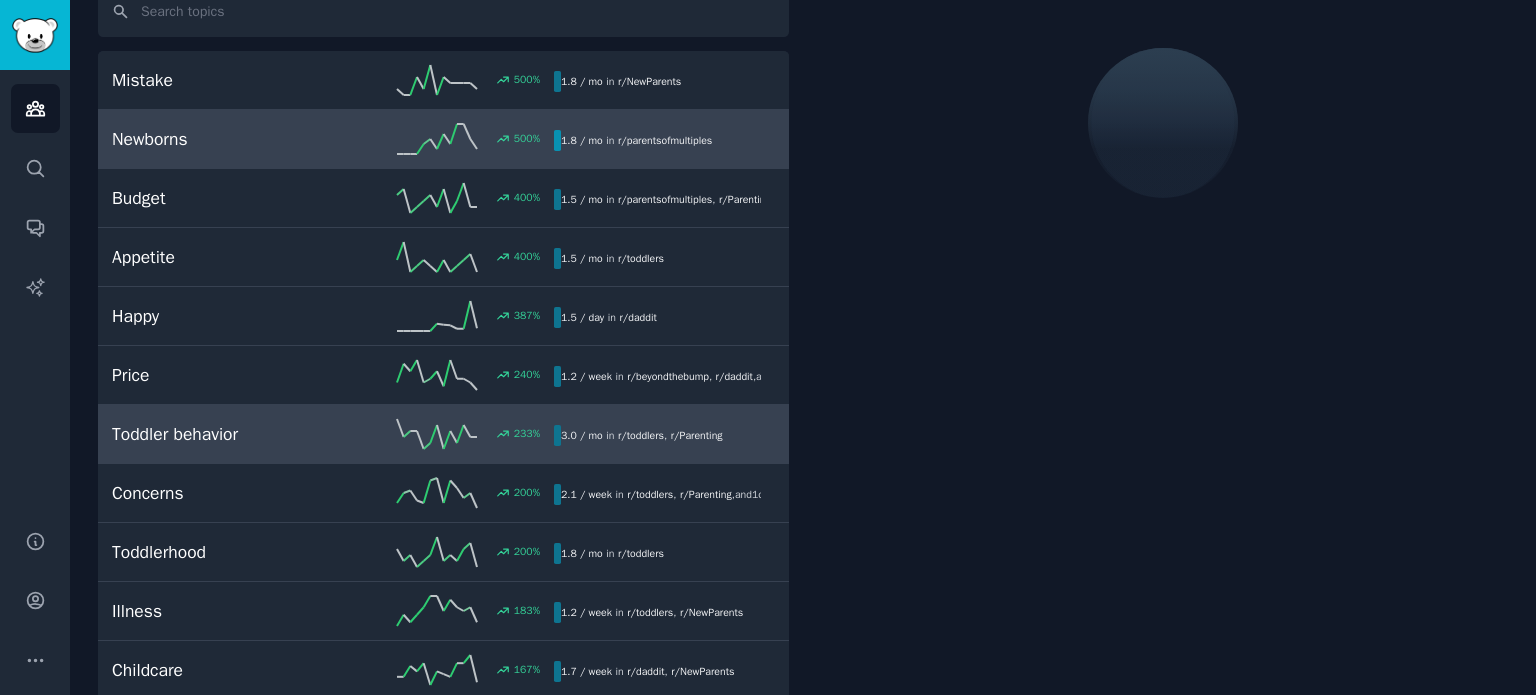scroll, scrollTop: 0, scrollLeft: 0, axis: both 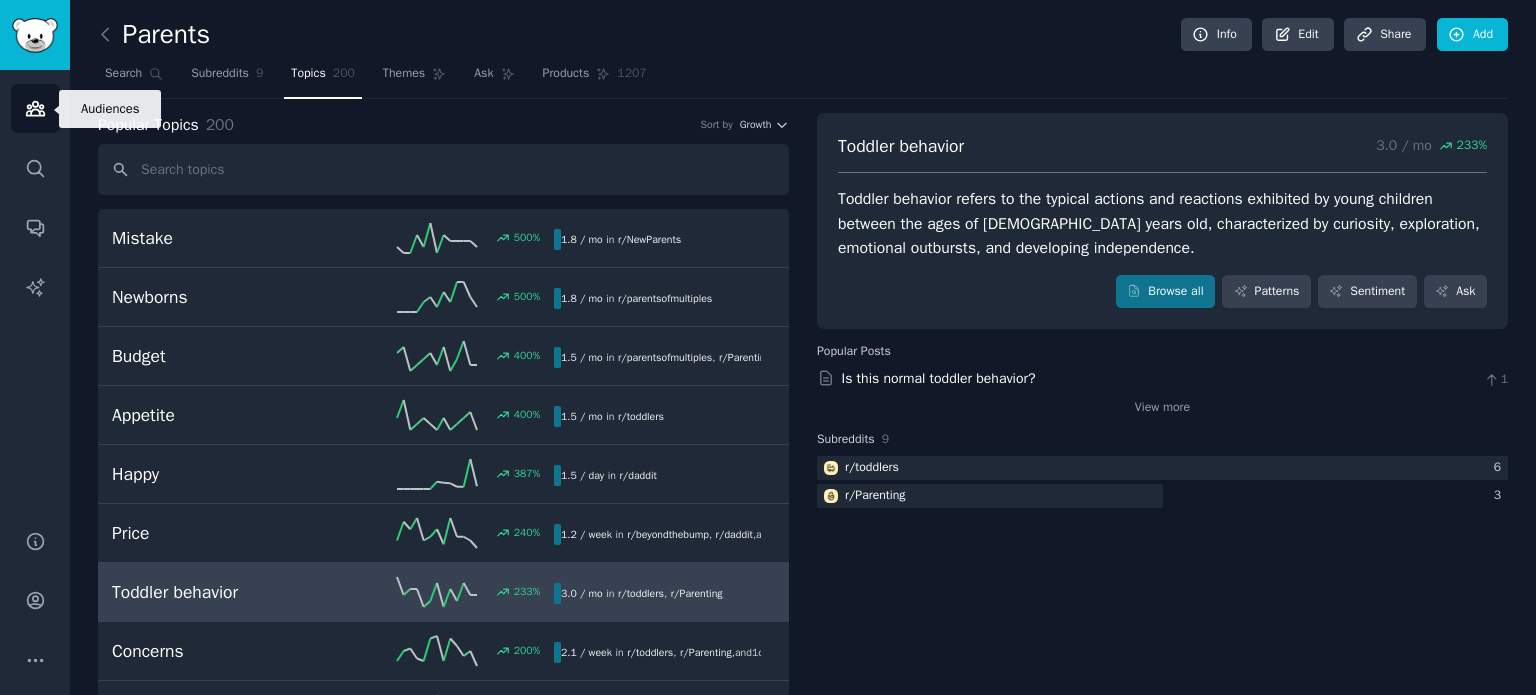 click 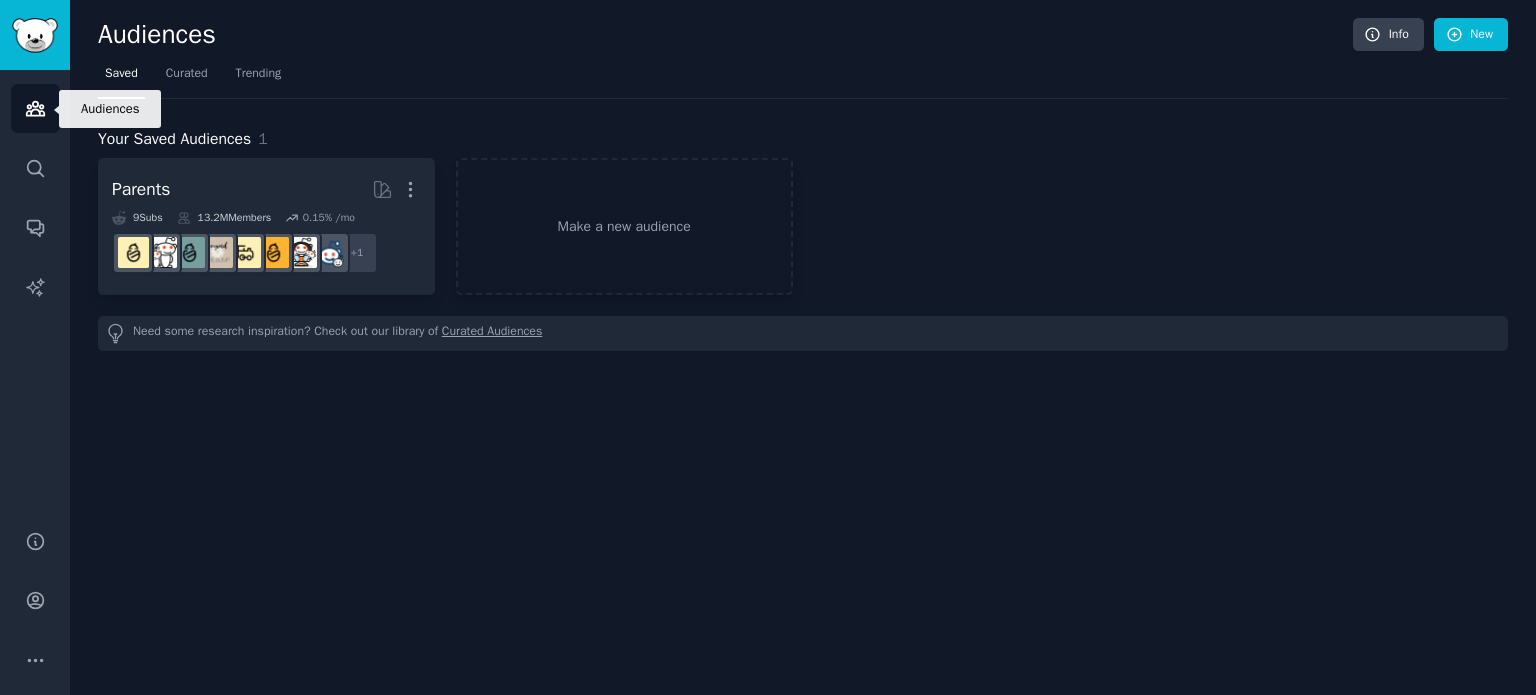 click 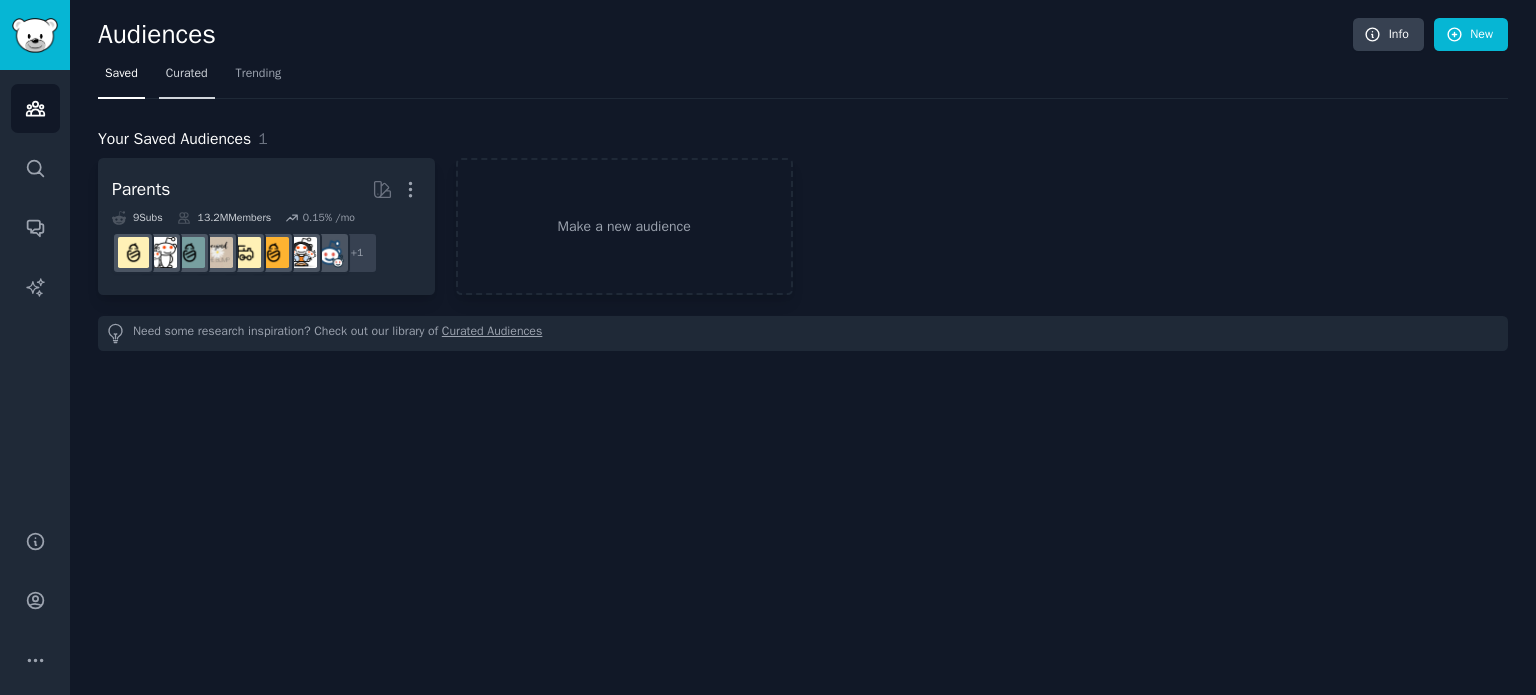 click on "Curated" at bounding box center [187, 74] 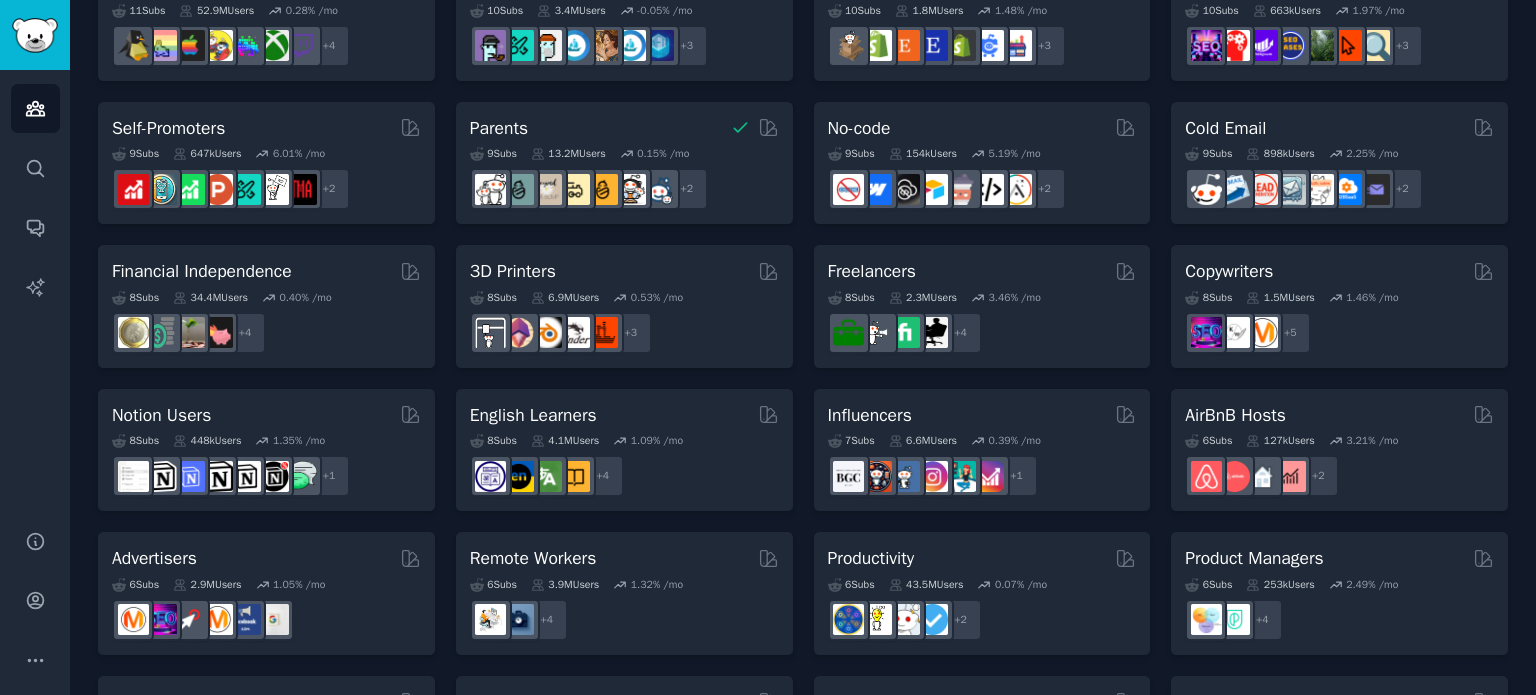 scroll, scrollTop: 775, scrollLeft: 0, axis: vertical 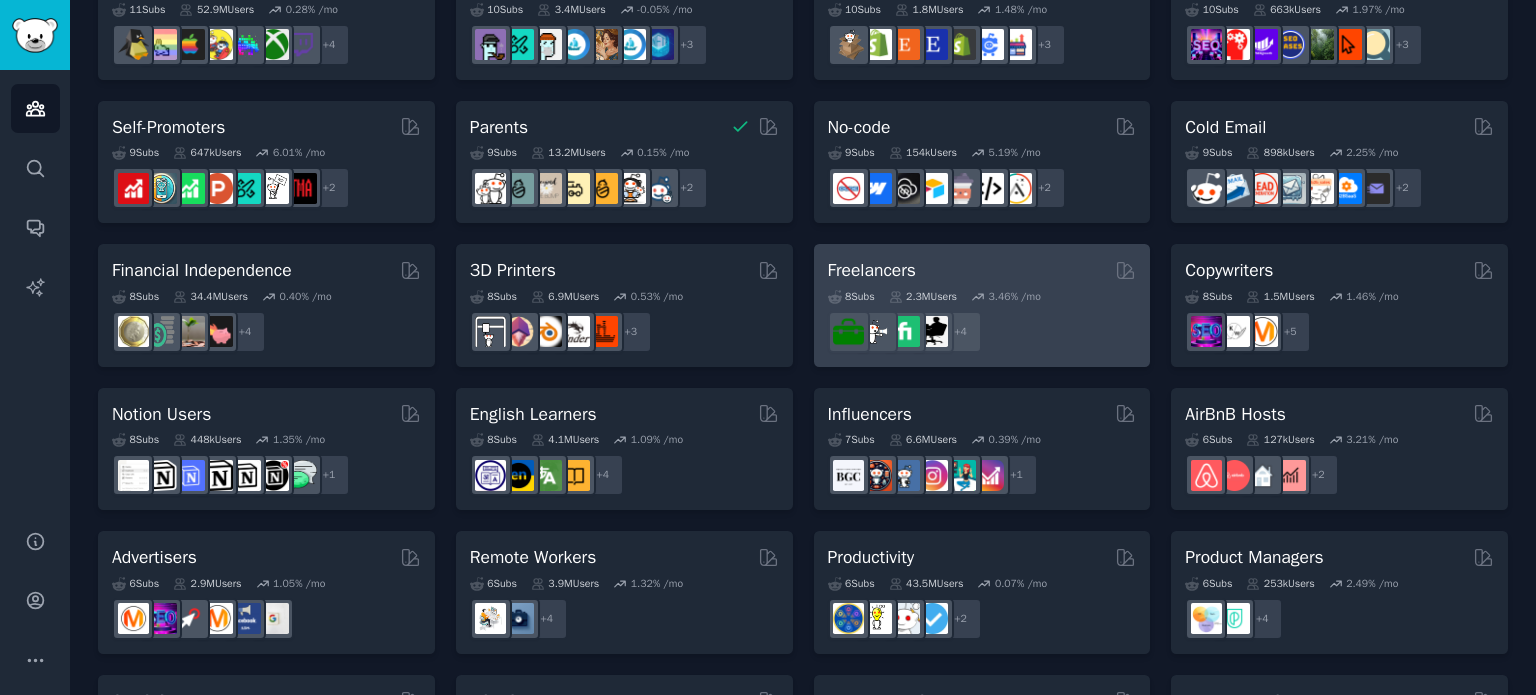 click on "Freelancers" at bounding box center (982, 270) 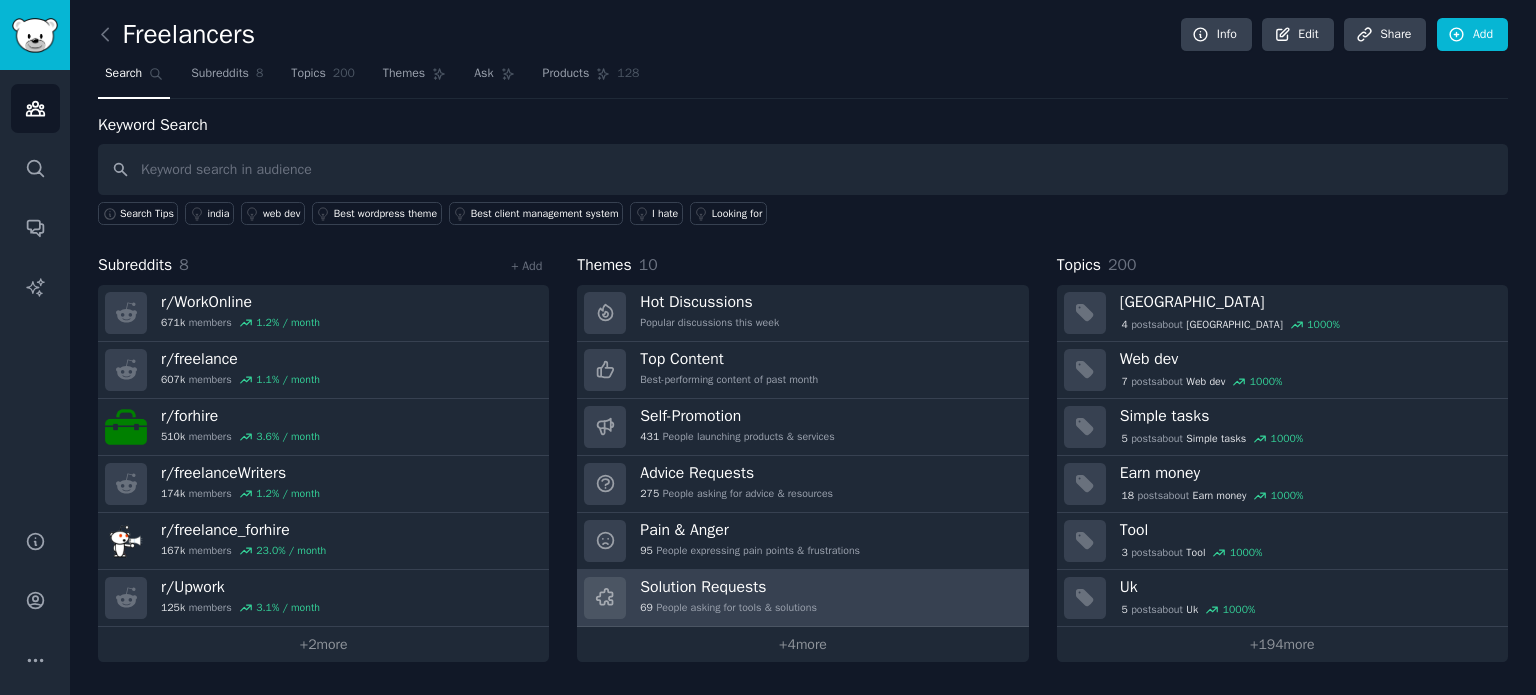 click on "69 People asking for tools & solutions" at bounding box center [728, 608] 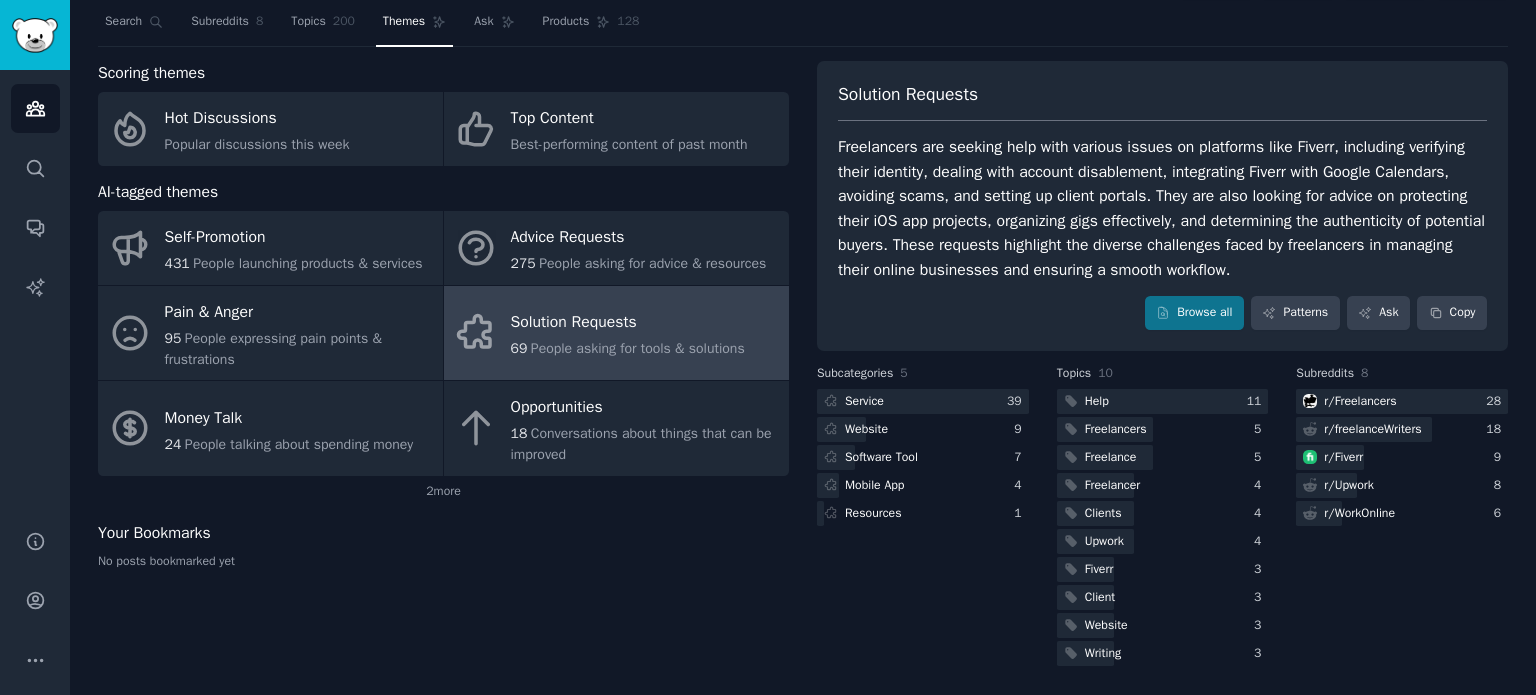 scroll, scrollTop: 0, scrollLeft: 0, axis: both 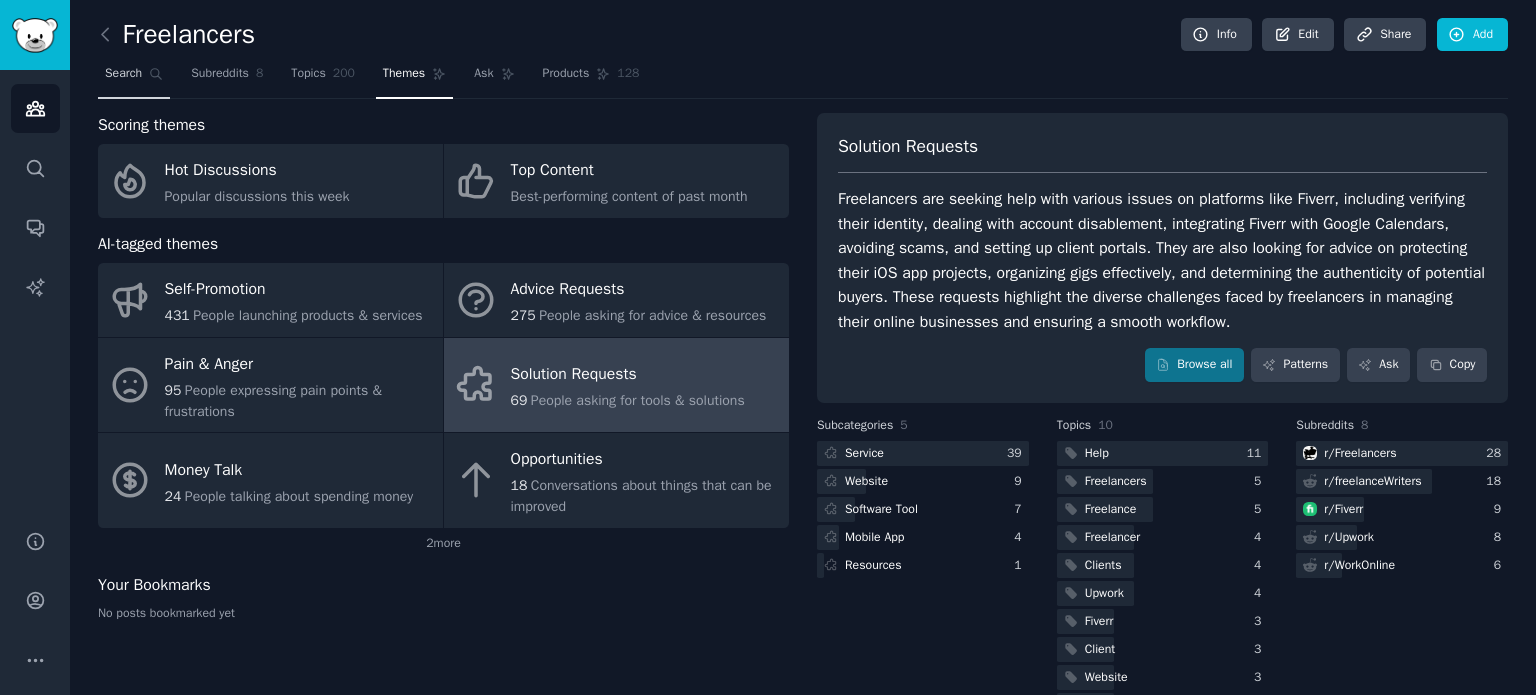 click on "Search" at bounding box center [123, 74] 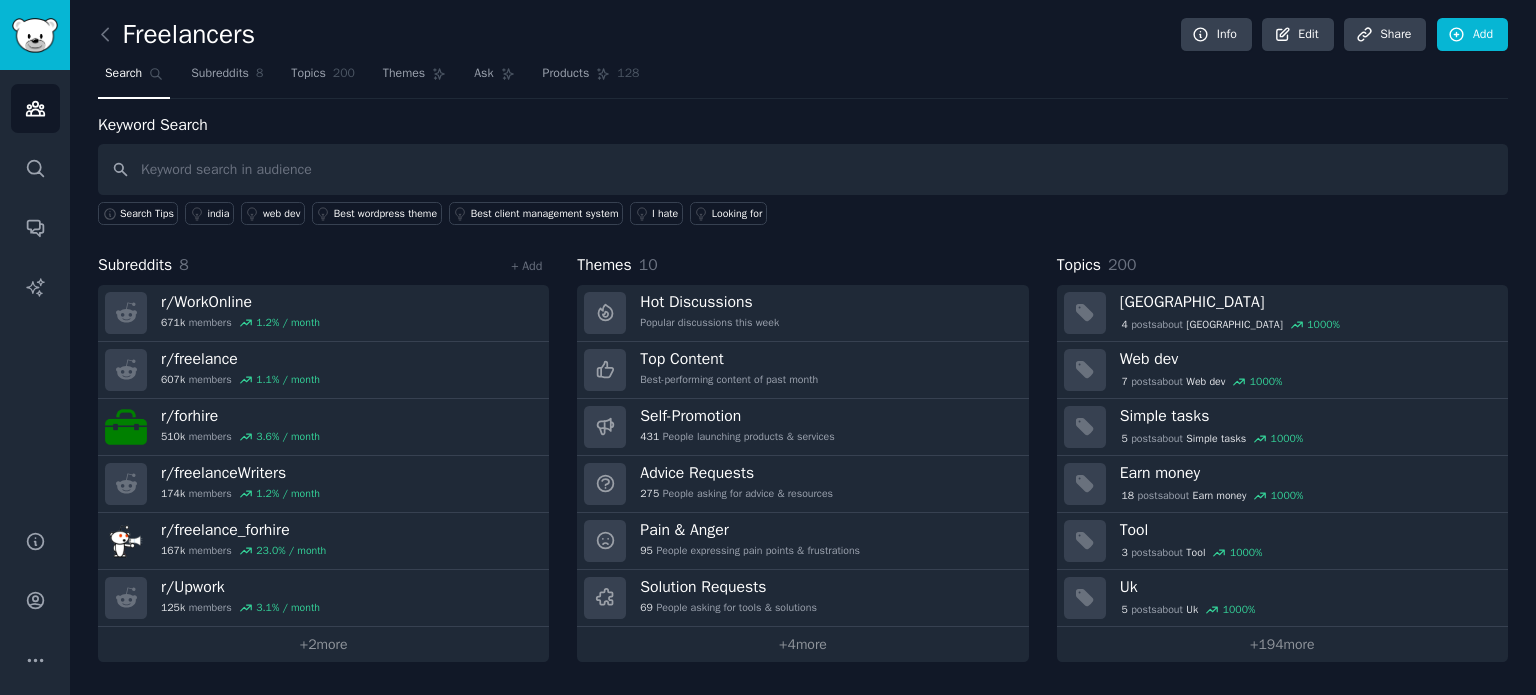 click at bounding box center [803, 169] 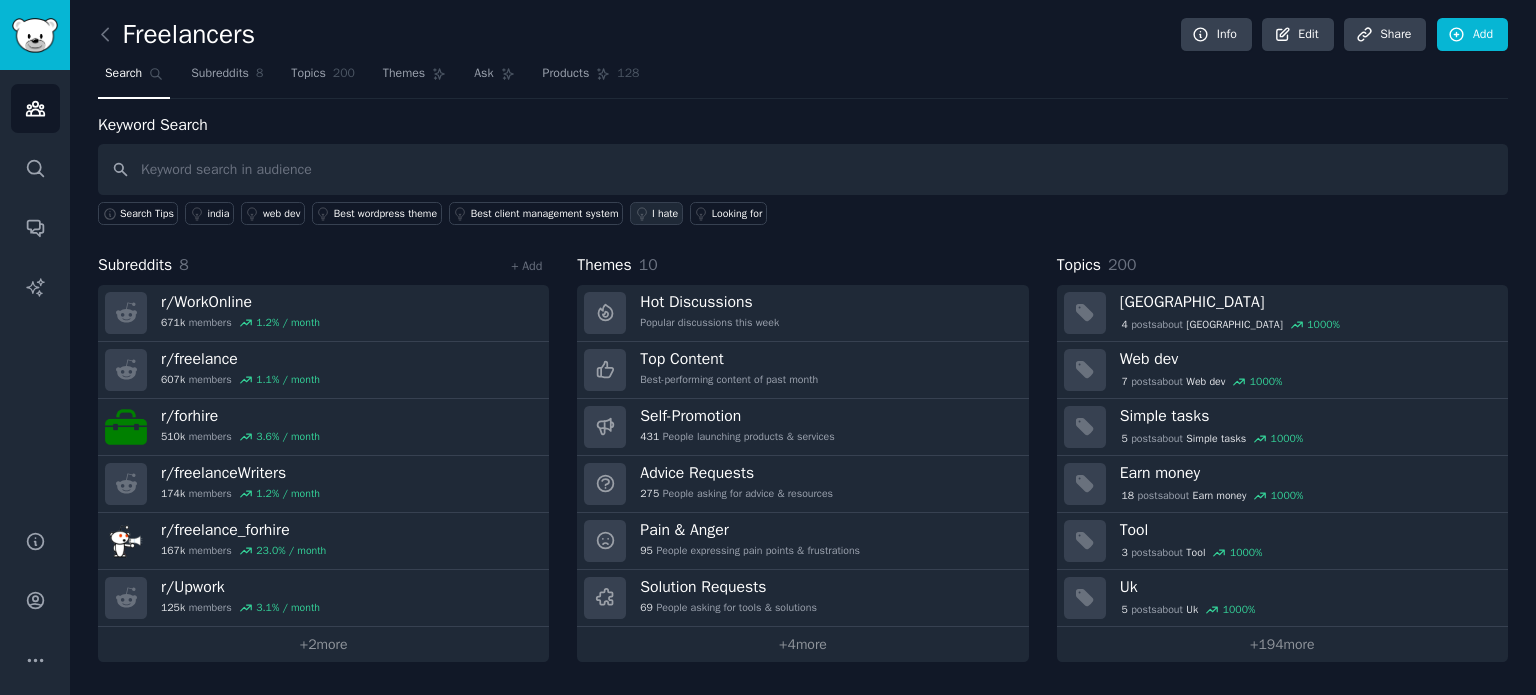click on "I hate" at bounding box center [665, 214] 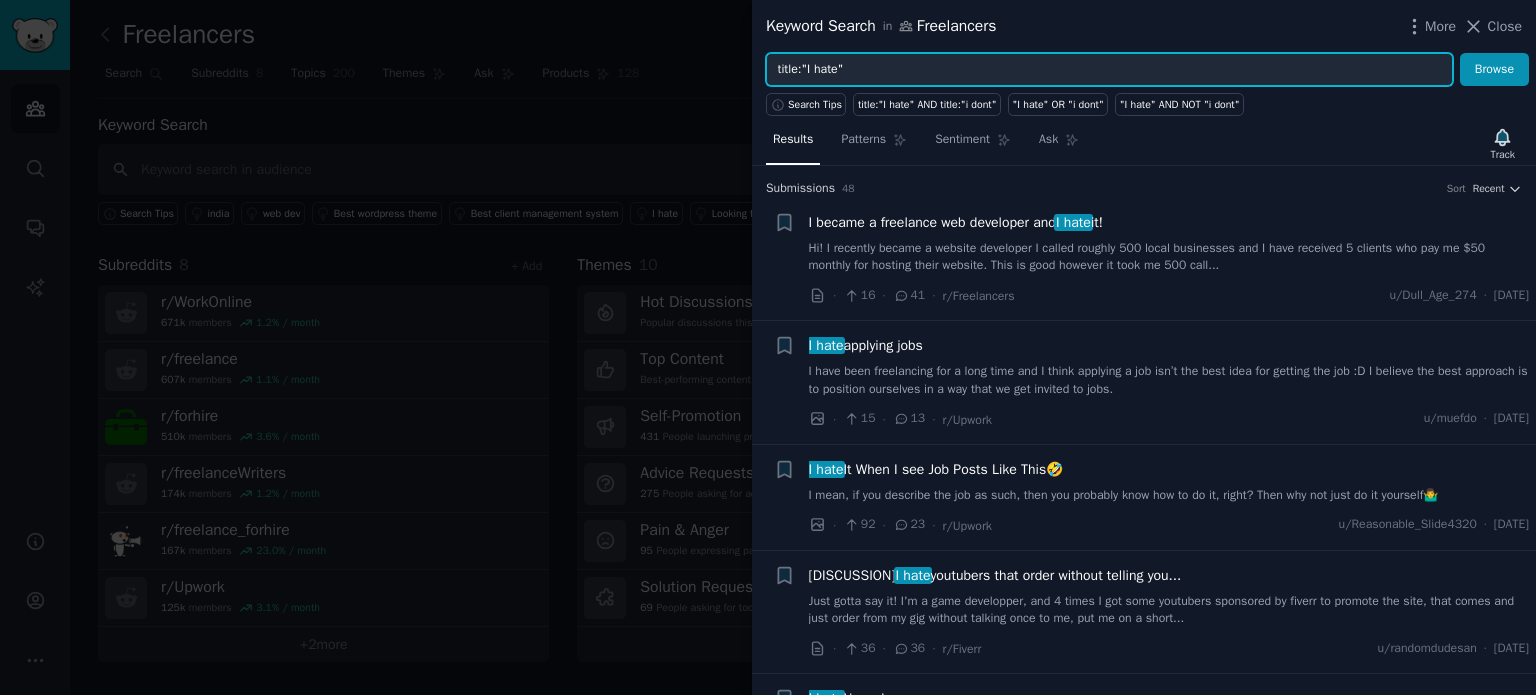 drag, startPoint x: 888, startPoint y: 65, endPoint x: 734, endPoint y: 67, distance: 154.01299 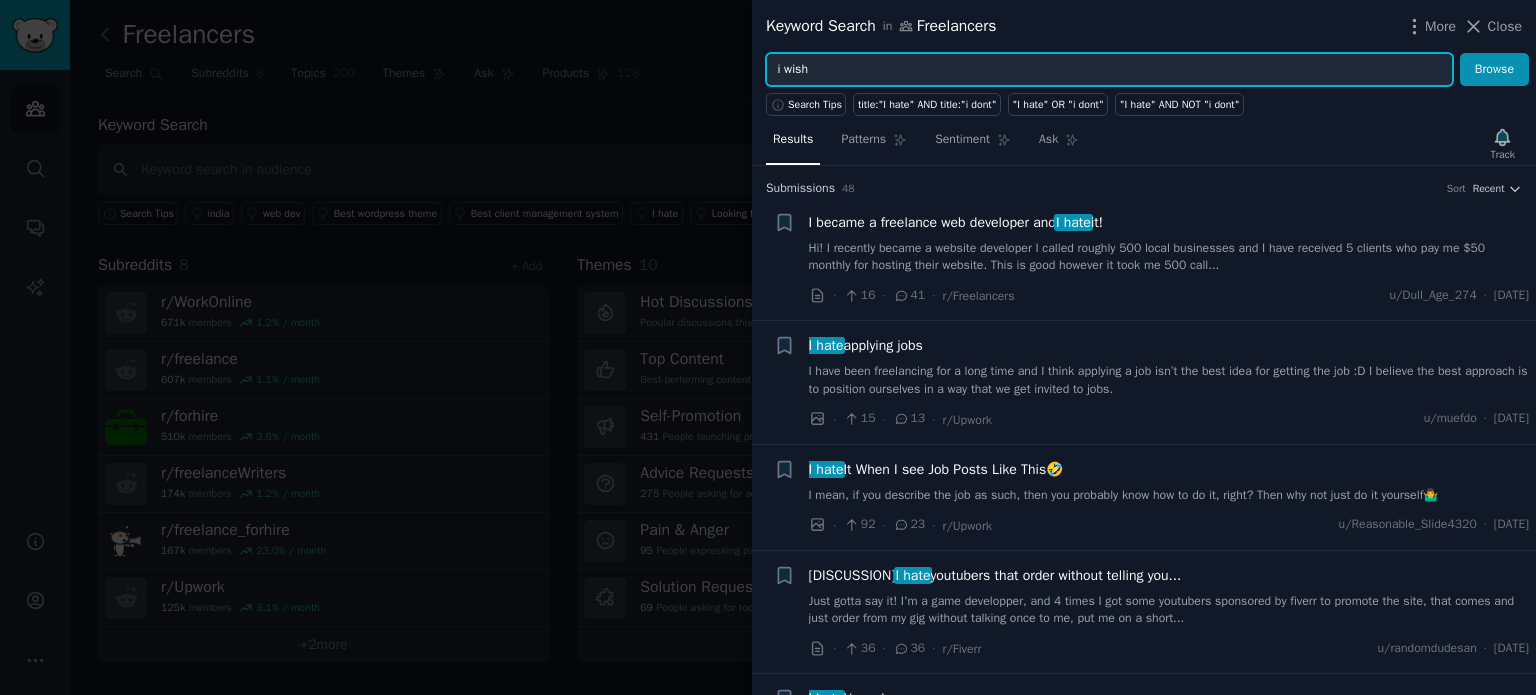 type on "i wish" 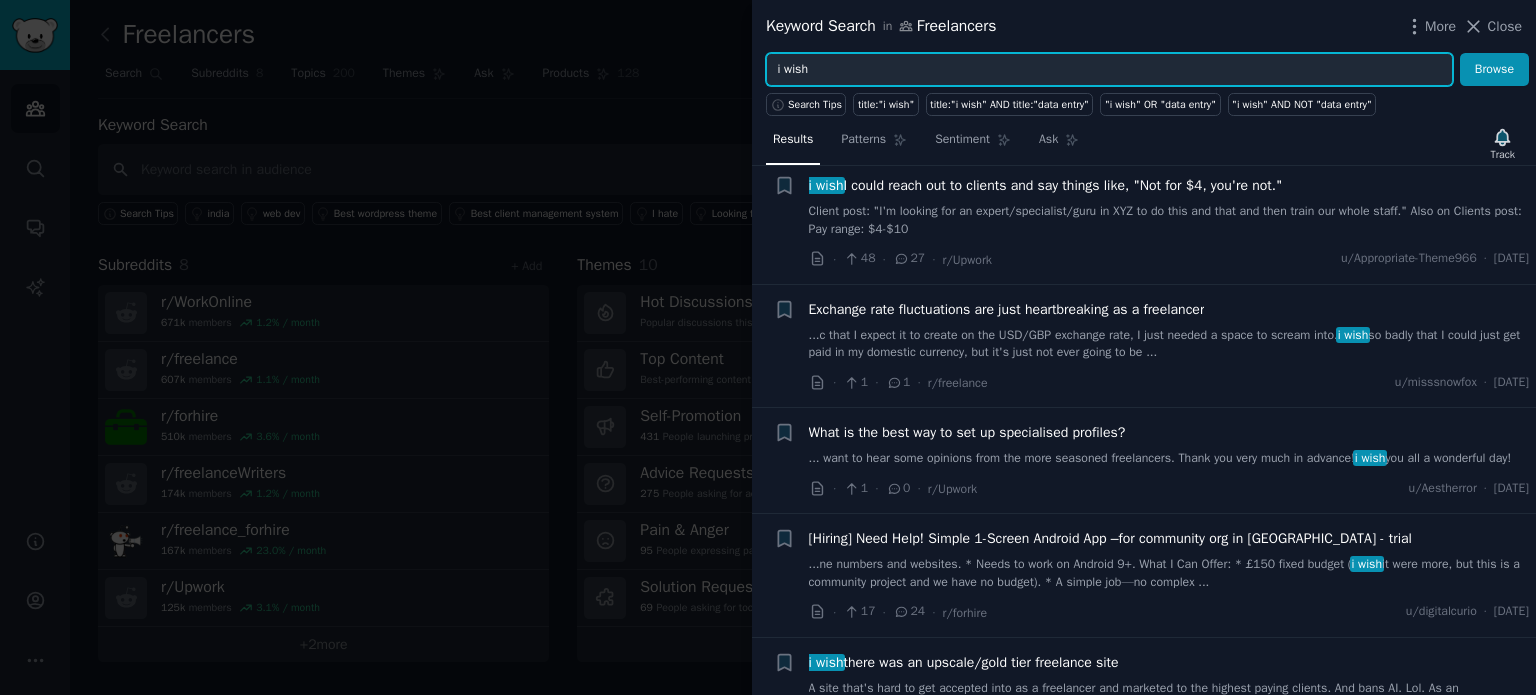 scroll, scrollTop: 2335, scrollLeft: 0, axis: vertical 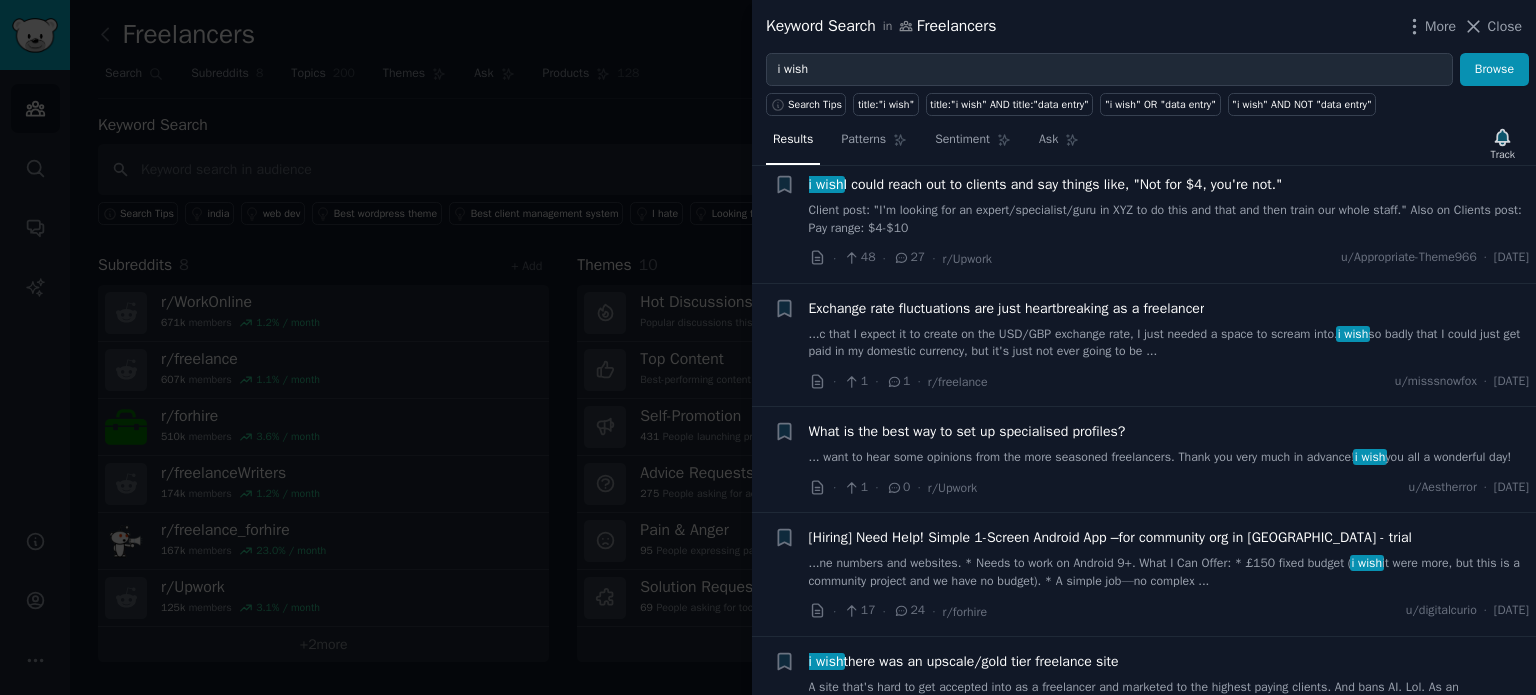 click on "... want to hear some opinions from the more seasoned freelancers.
Thank you very much in advance!  i wish  you all a wonderful day!" at bounding box center [1169, 458] 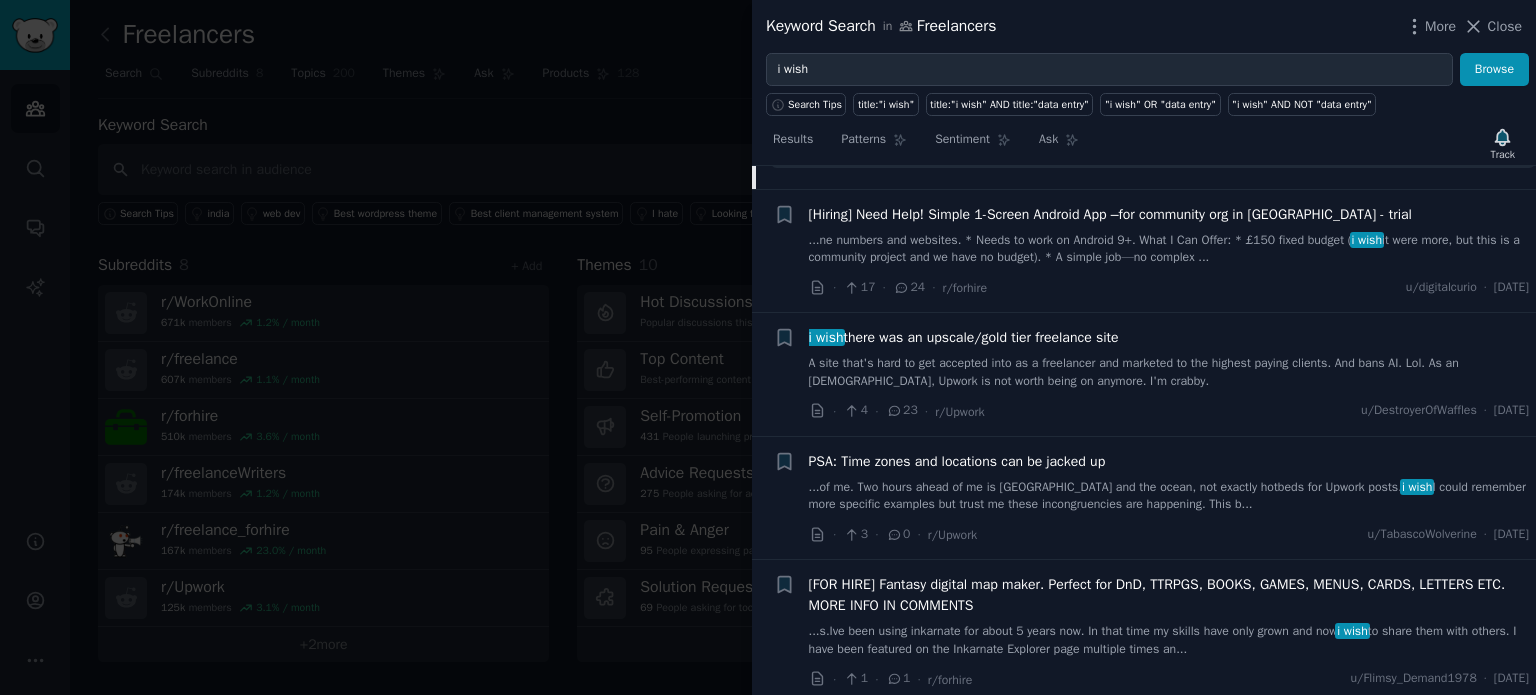 scroll, scrollTop: 3232, scrollLeft: 0, axis: vertical 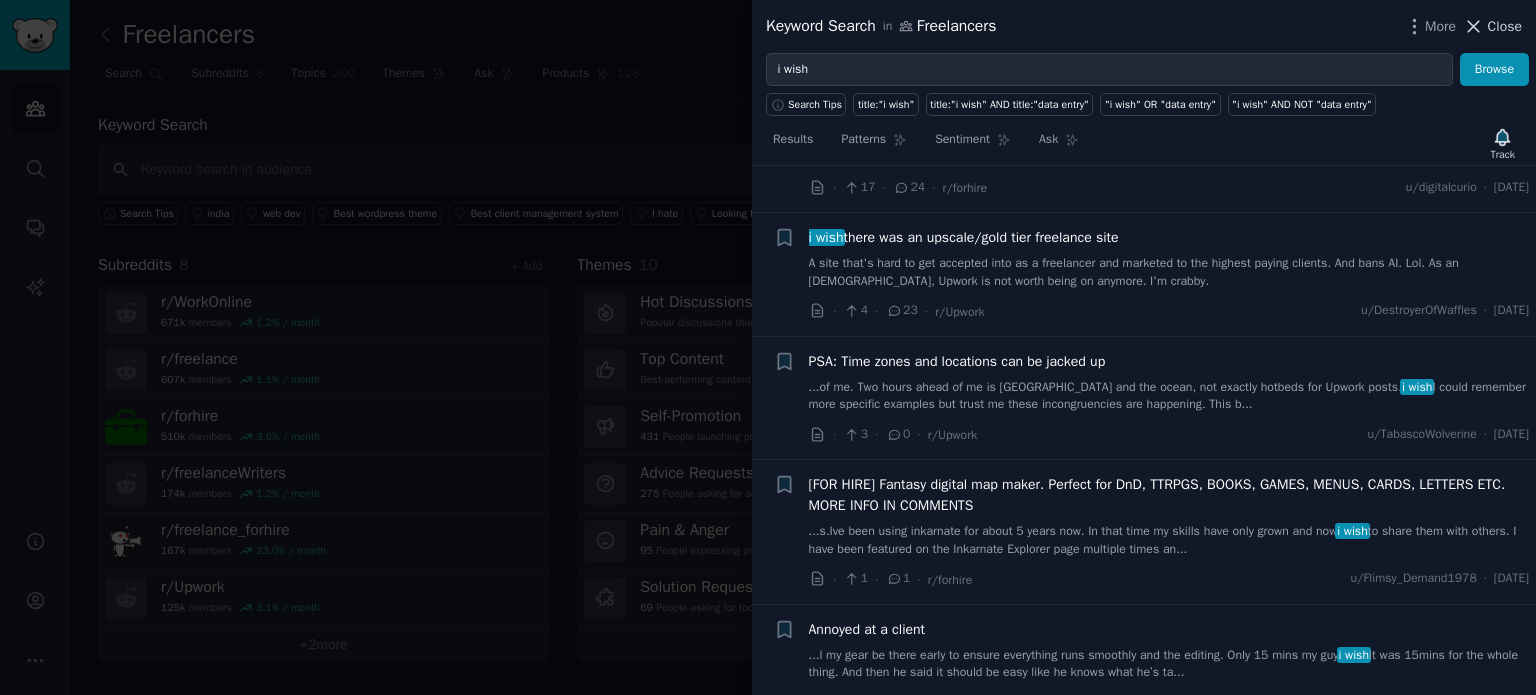 click on "Close" at bounding box center [1505, 26] 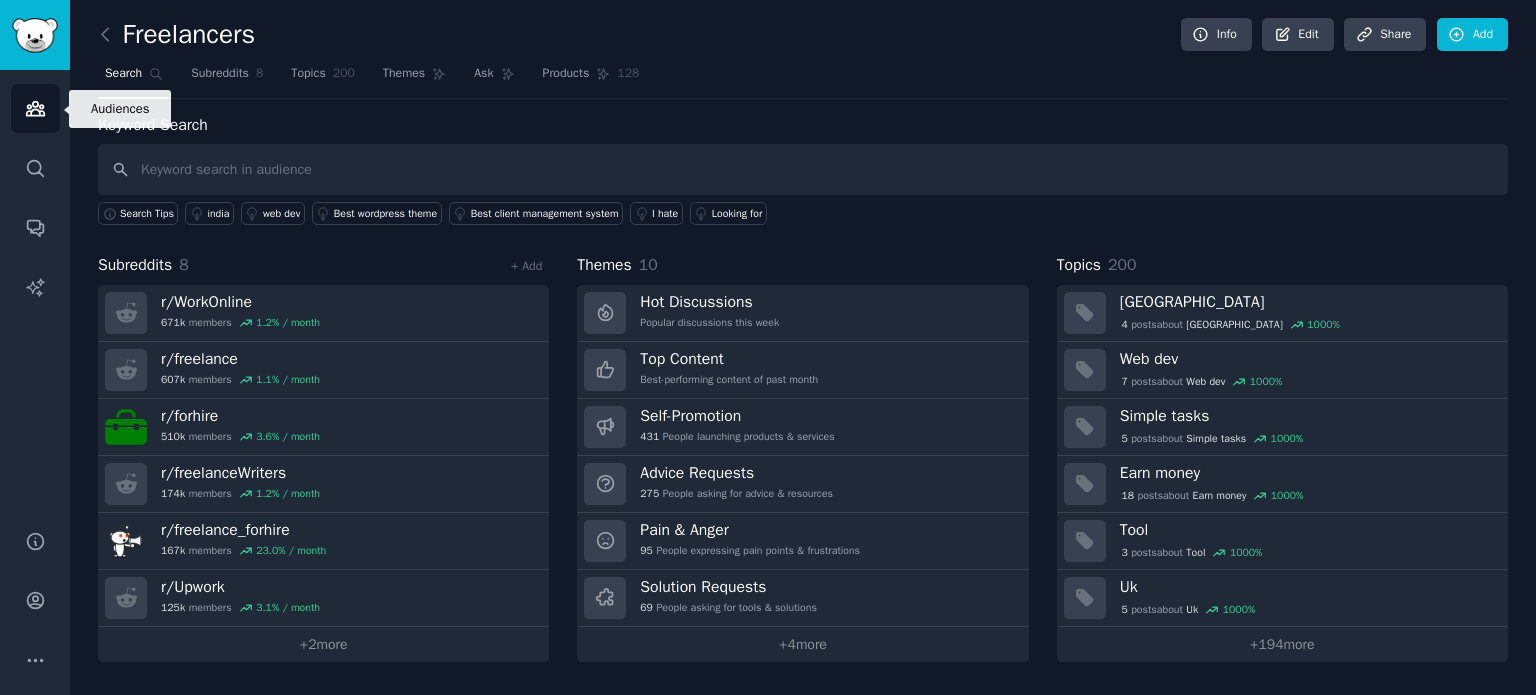 click 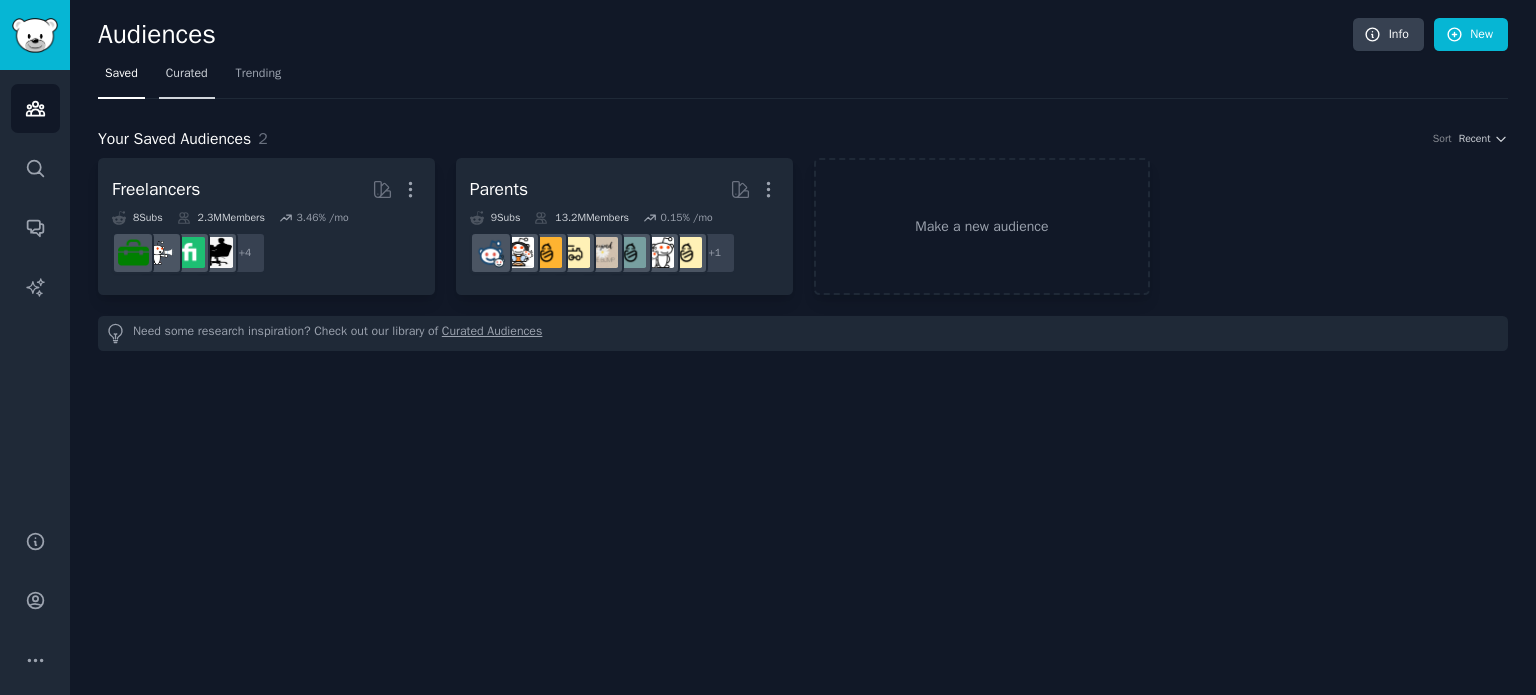 click on "Curated" at bounding box center [187, 74] 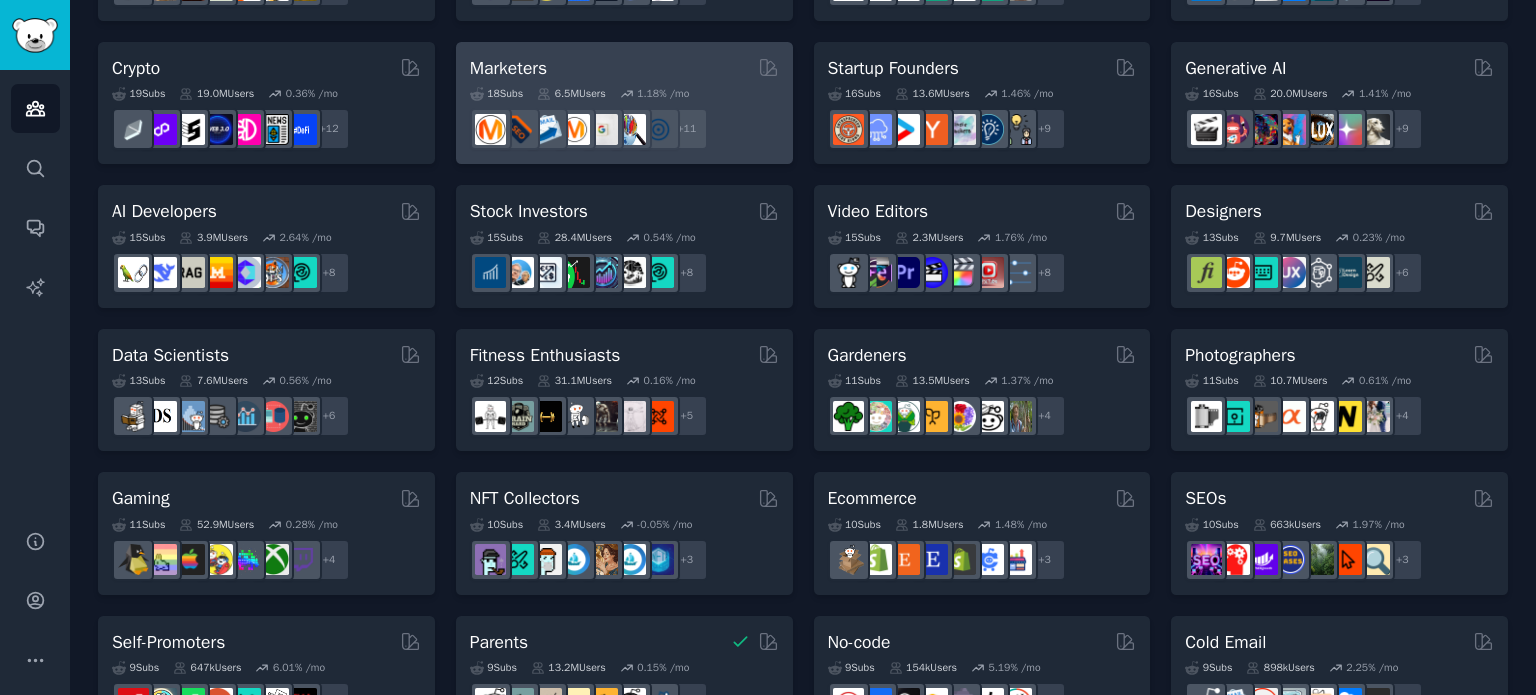 scroll, scrollTop: 262, scrollLeft: 0, axis: vertical 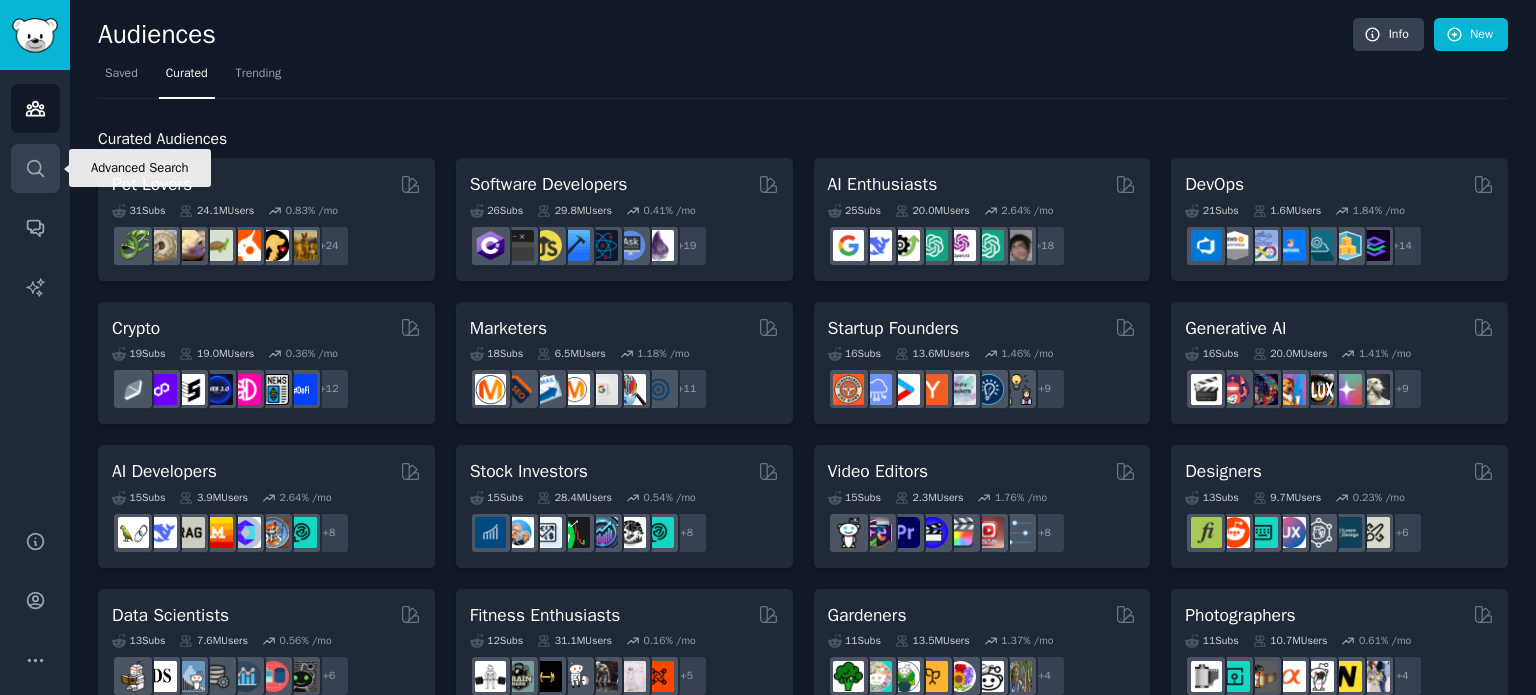 click 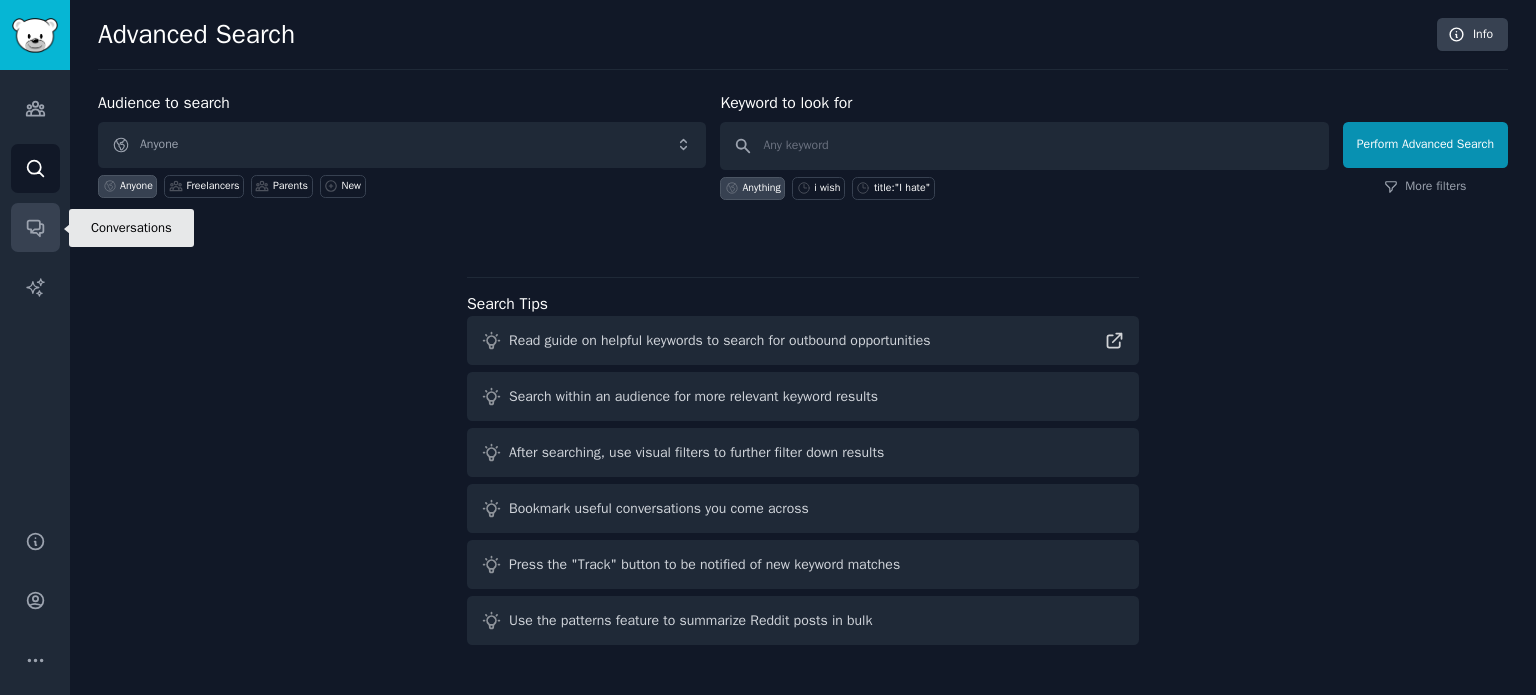 click 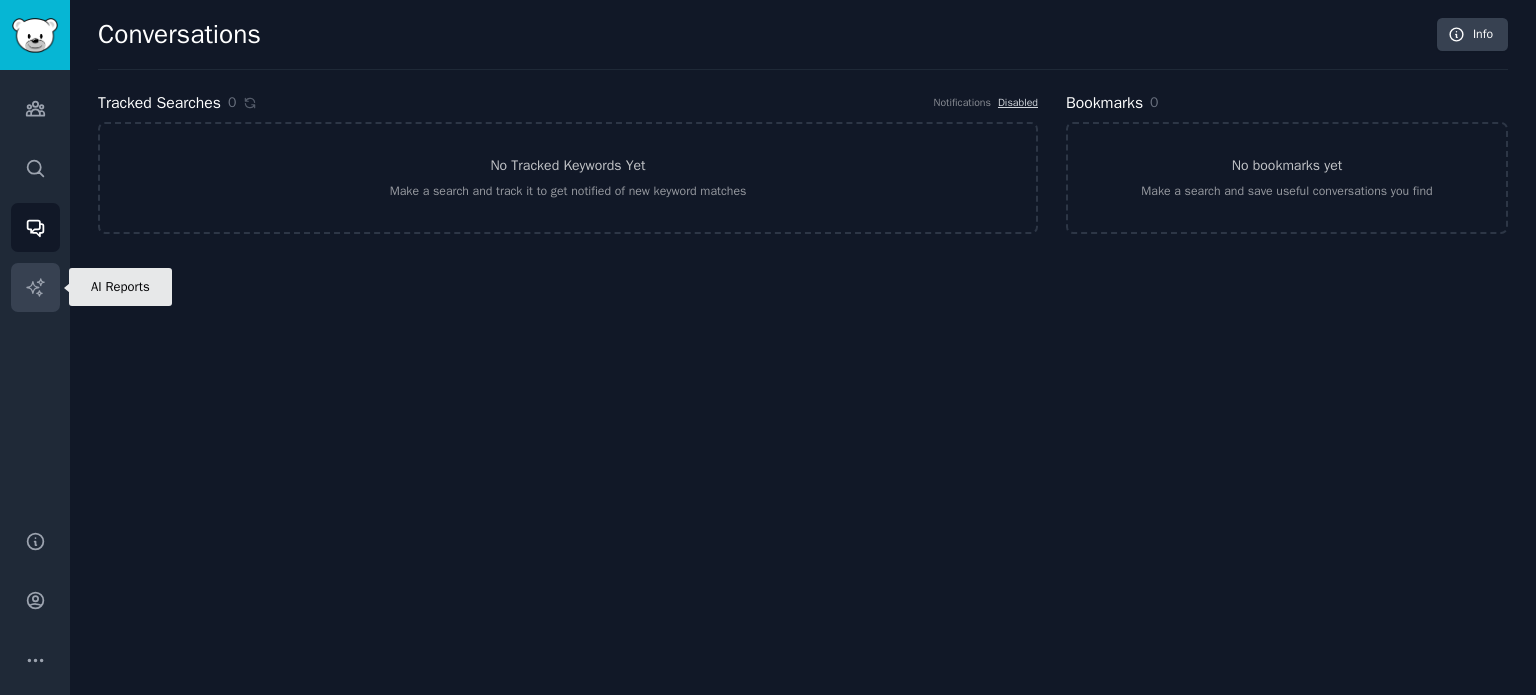 click 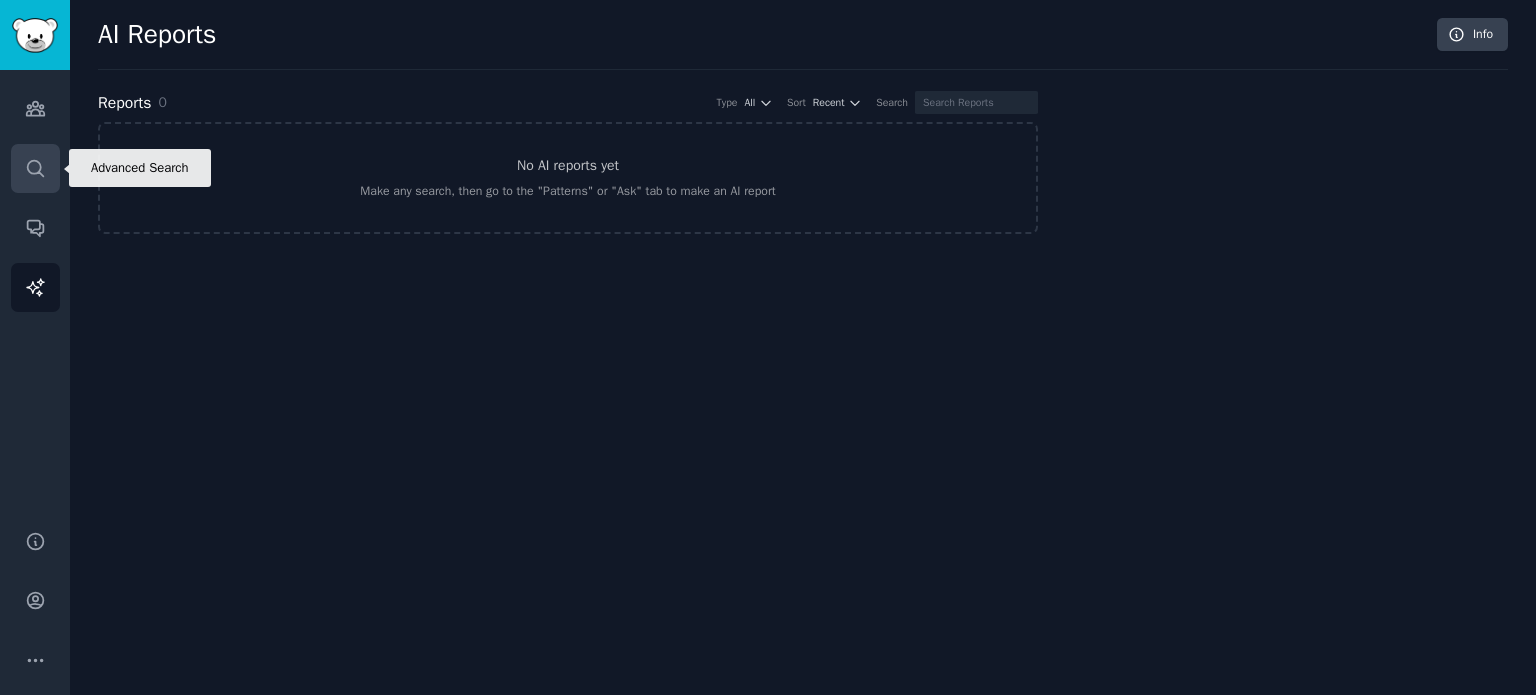 click 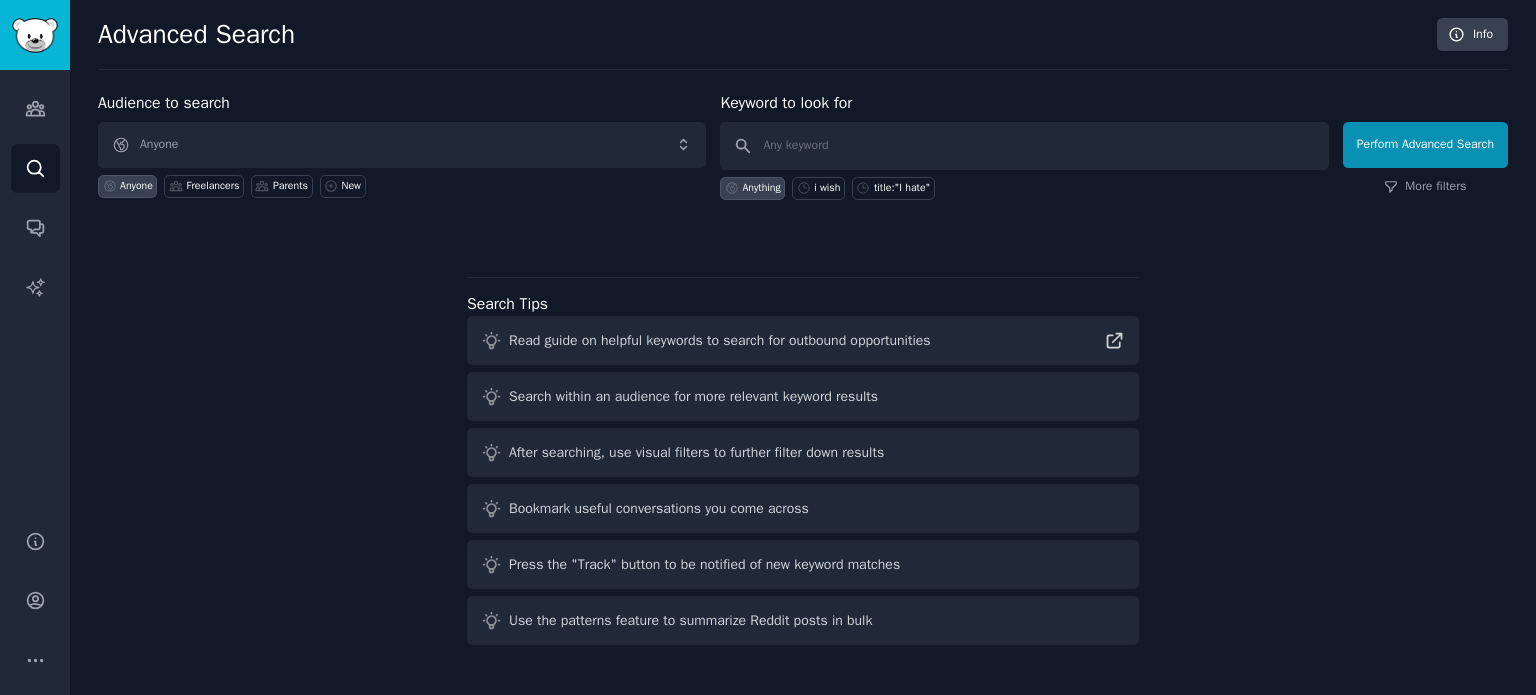 click on "After searching, use visual filters to further filter down results" at bounding box center (696, 452) 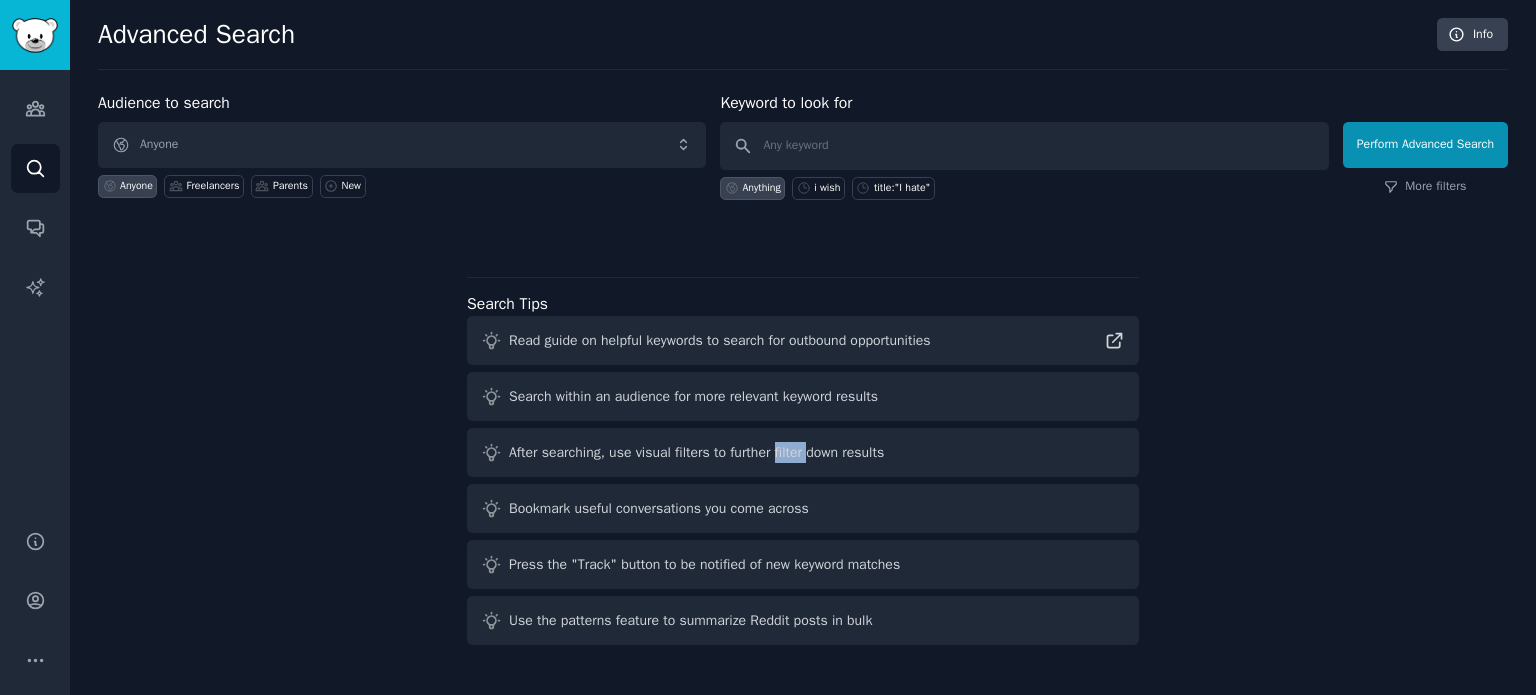 click on "After searching, use visual filters to further filter down results" at bounding box center (696, 452) 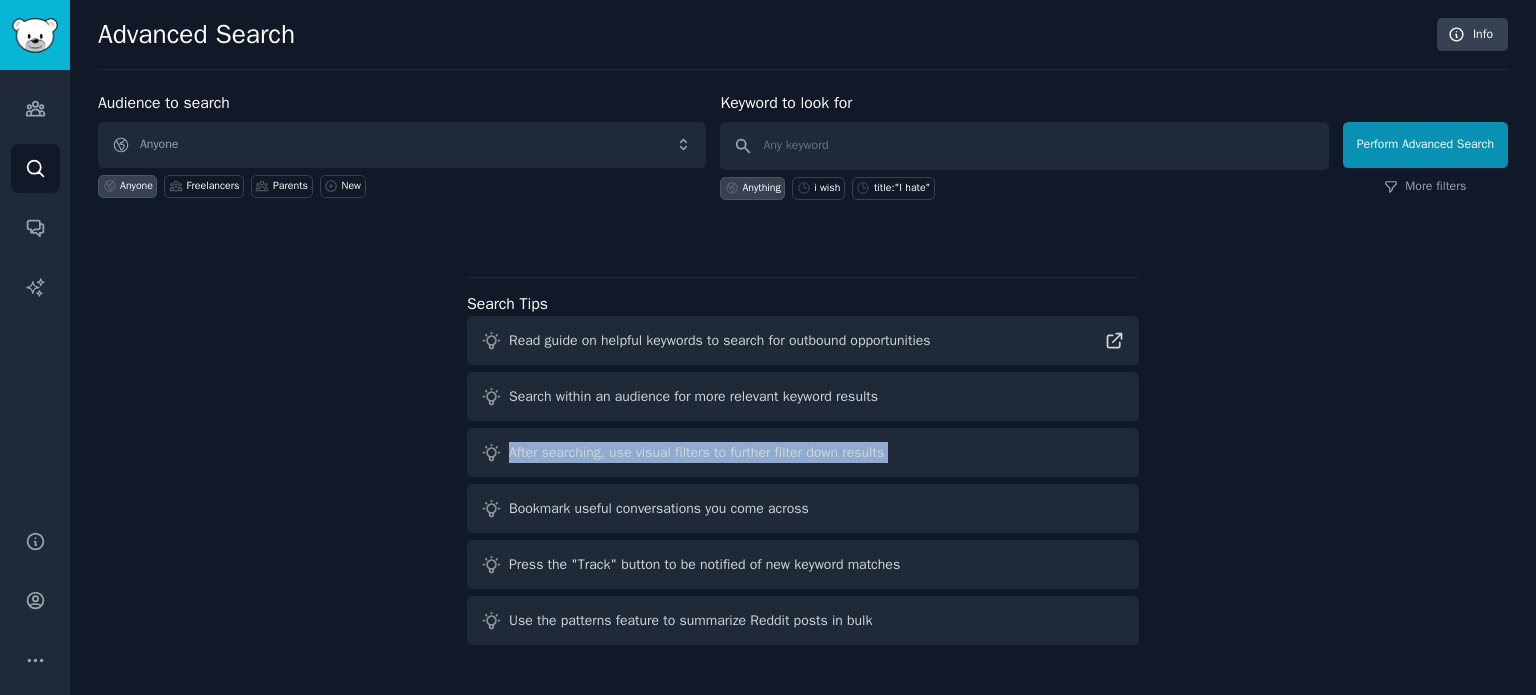 click on "After searching, use visual filters to further filter down results" at bounding box center (696, 452) 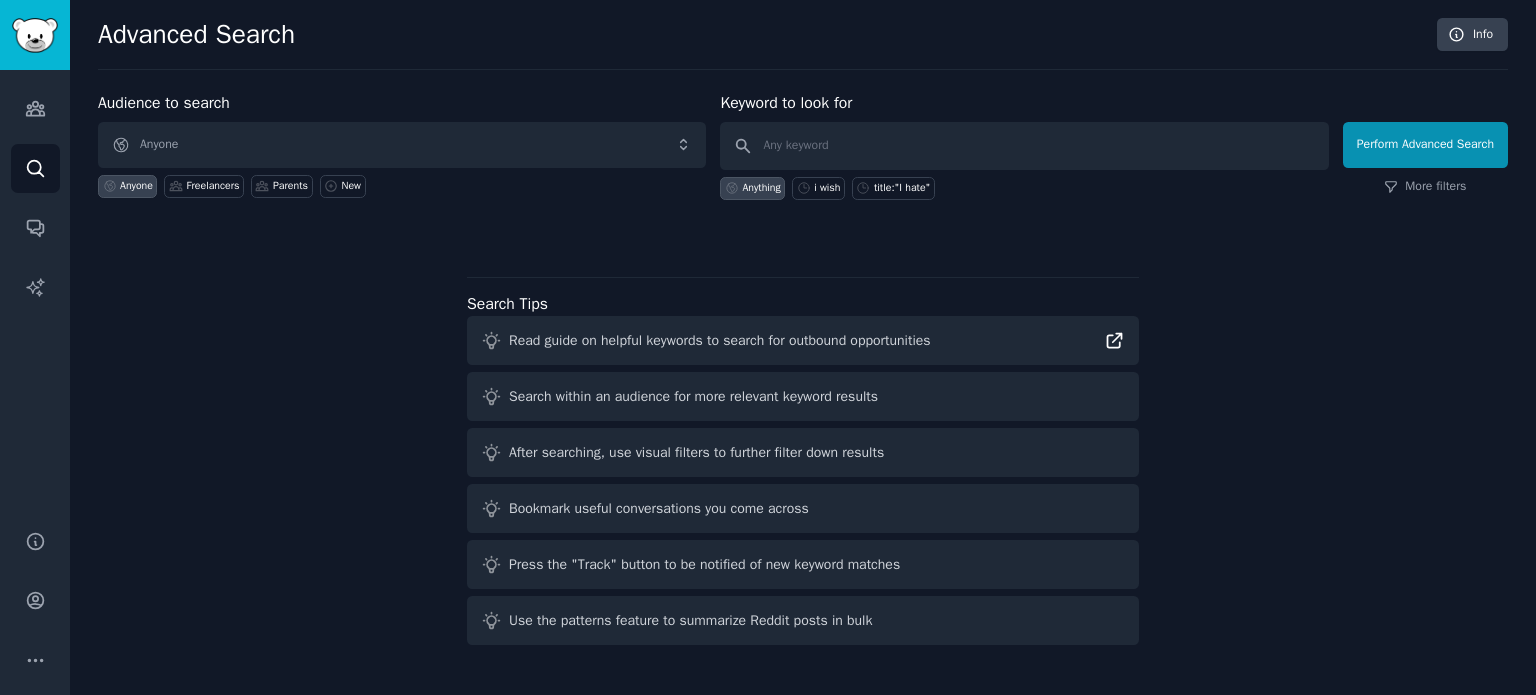 click 